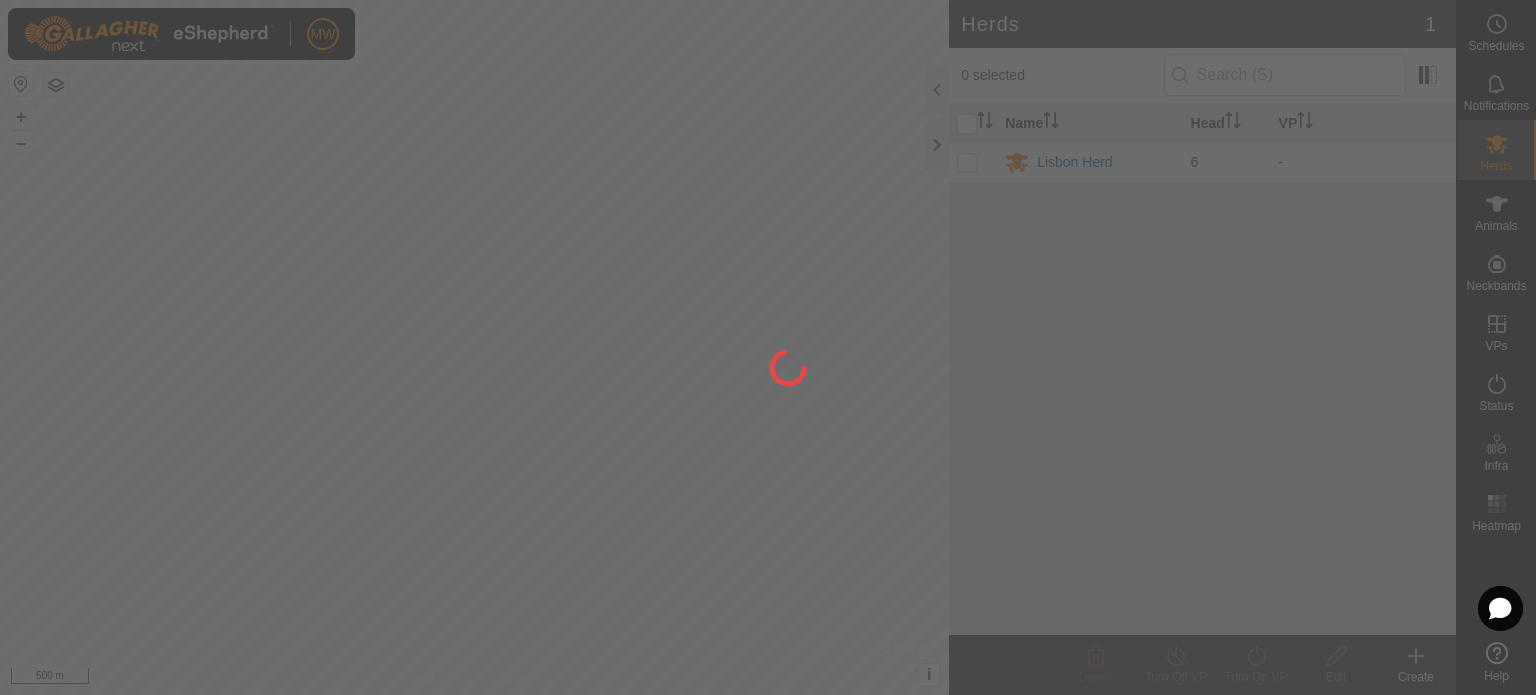 scroll, scrollTop: 0, scrollLeft: 0, axis: both 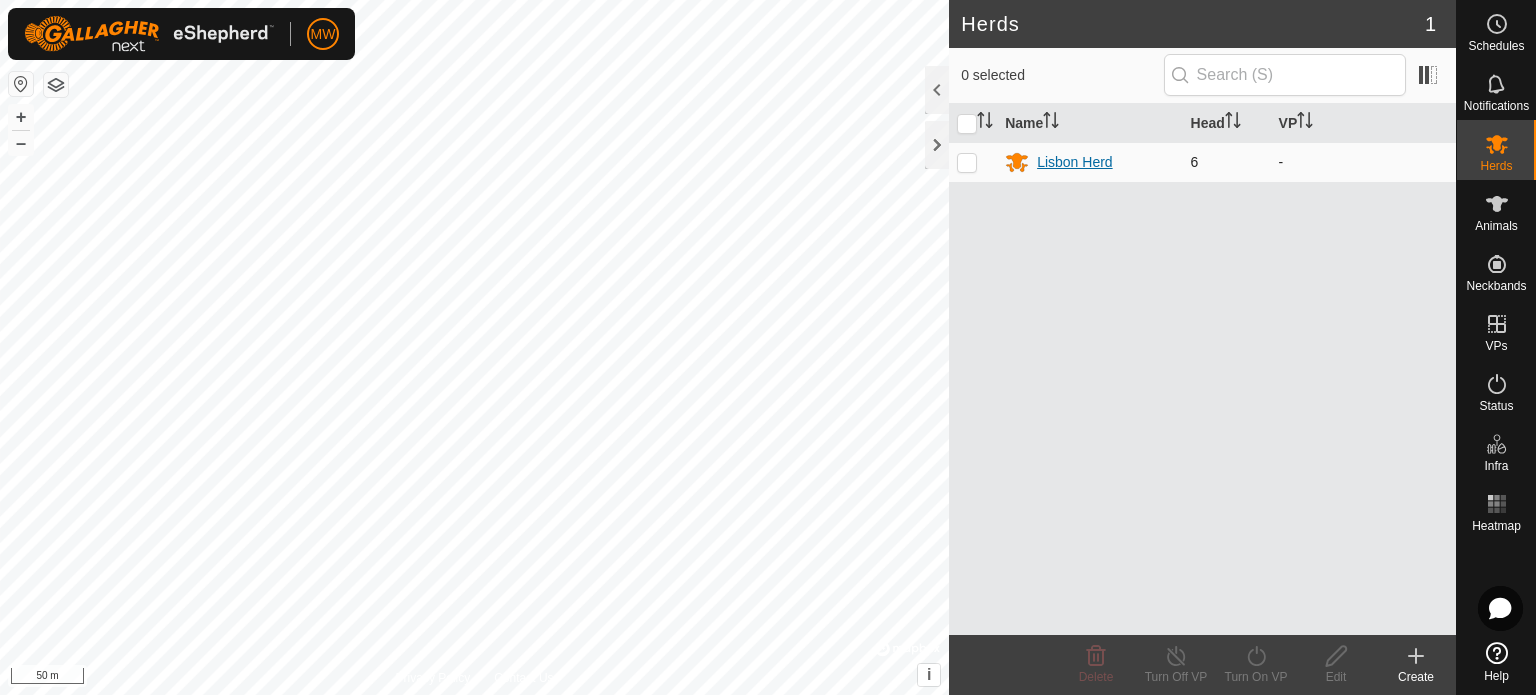 click on "Lisbon Herd" at bounding box center (1075, 162) 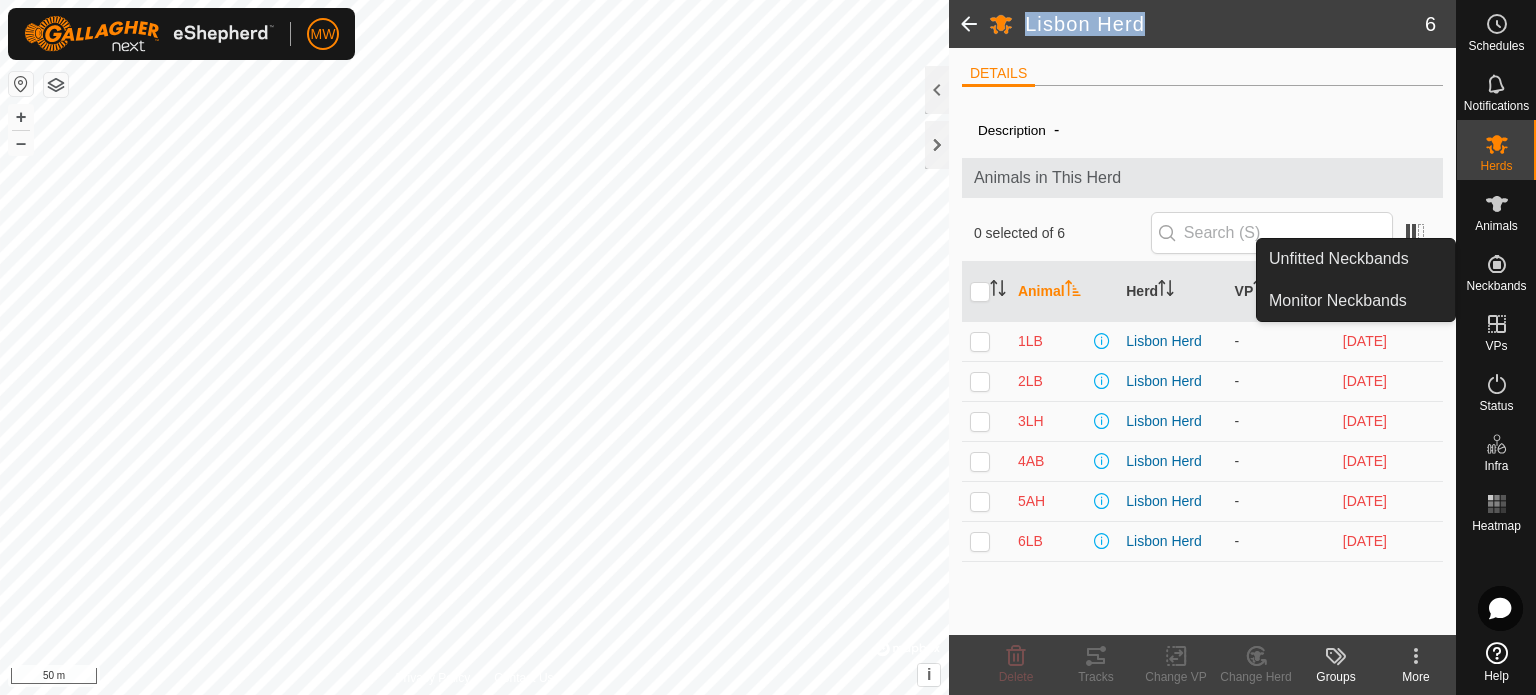drag, startPoint x: 1265, startPoint y: 20, endPoint x: 1491, endPoint y: 252, distance: 323.8827 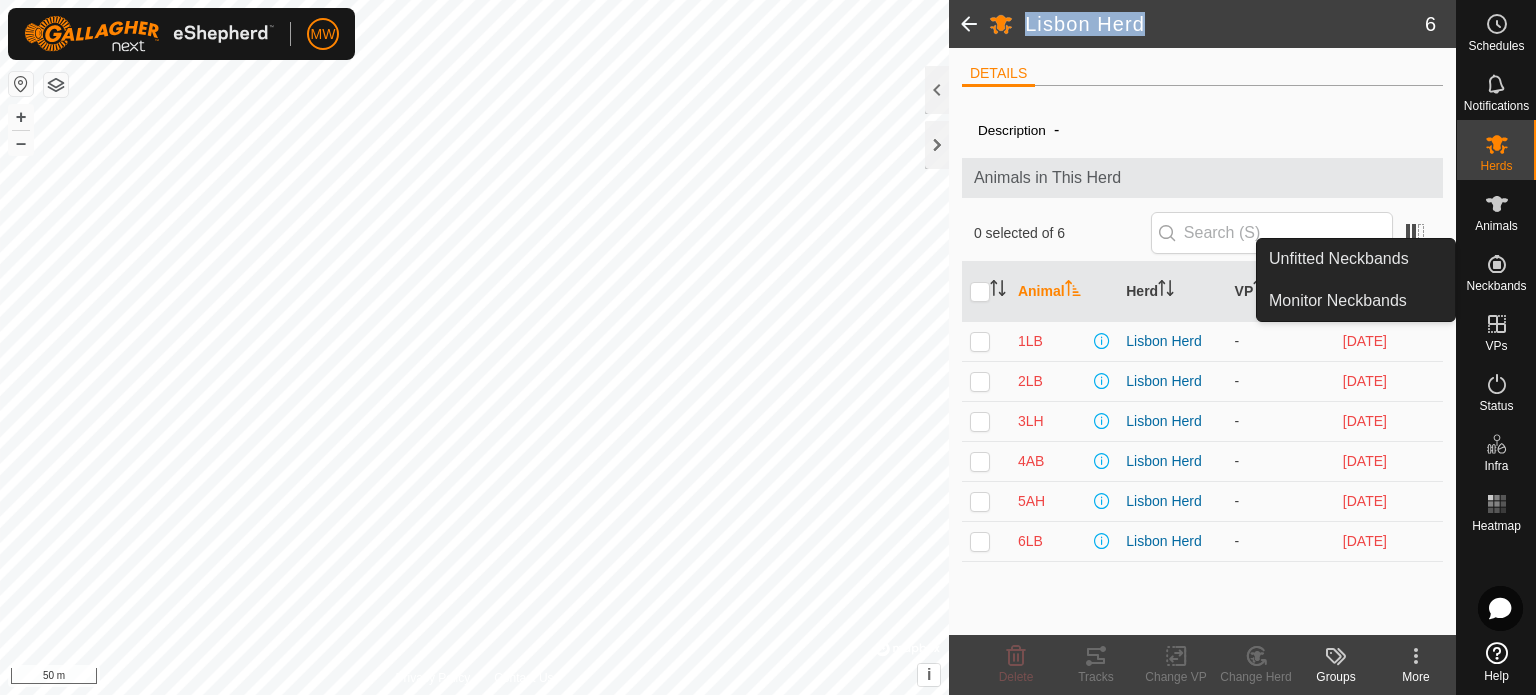 click on "Schedules Notifications Herds Animals Neckbands VPs Status Infra Heatmap Help Unfitted Neckbands Monitor Neckbands [GEOGRAPHIC_DATA] Herd 6  DETAILS  Description  - Animals in This Herd  0 selected of 6   Animal   Herd   VP   Last Updated   1LB   [GEOGRAPHIC_DATA] Herd  -  [DATE]  2LB   [GEOGRAPHIC_DATA] Herd  -  [DATE]  3LH   [GEOGRAPHIC_DATA] Herd  -  [DATE]  4AB   [GEOGRAPHIC_DATA] [GEOGRAPHIC_DATA]  -  [DATE]  5AH   [GEOGRAPHIC_DATA] Herd  -  [DATE]  6LB   [GEOGRAPHIC_DATA] Herd  -  [DATE] Delete  Tracks   Change VP   Change Herd   Groups   More  Privacy Policy Contact Us + – ⇧ i ©  Mapbox , ©  OpenStreetMap ,  Improve this map 50 m" 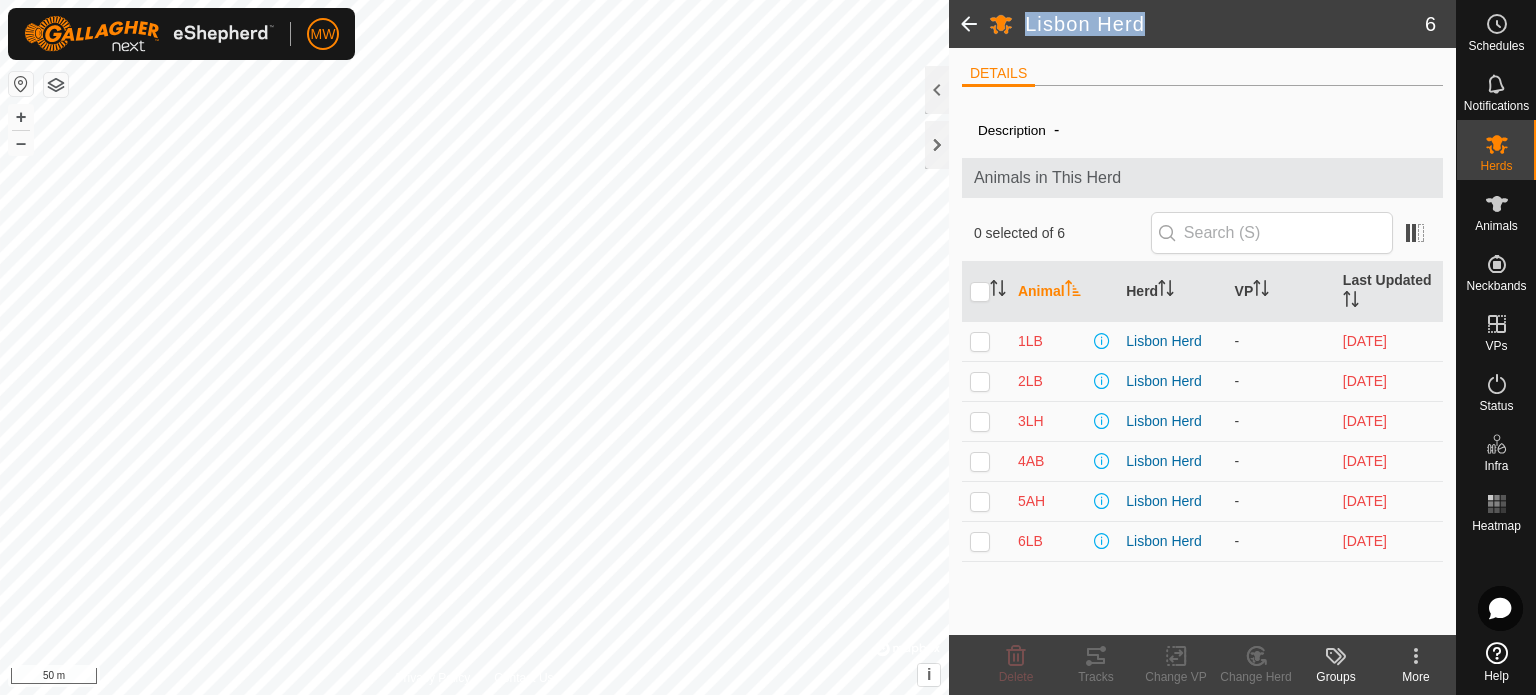 drag, startPoint x: 1241, startPoint y: 19, endPoint x: 685, endPoint y: 739, distance: 909.69006 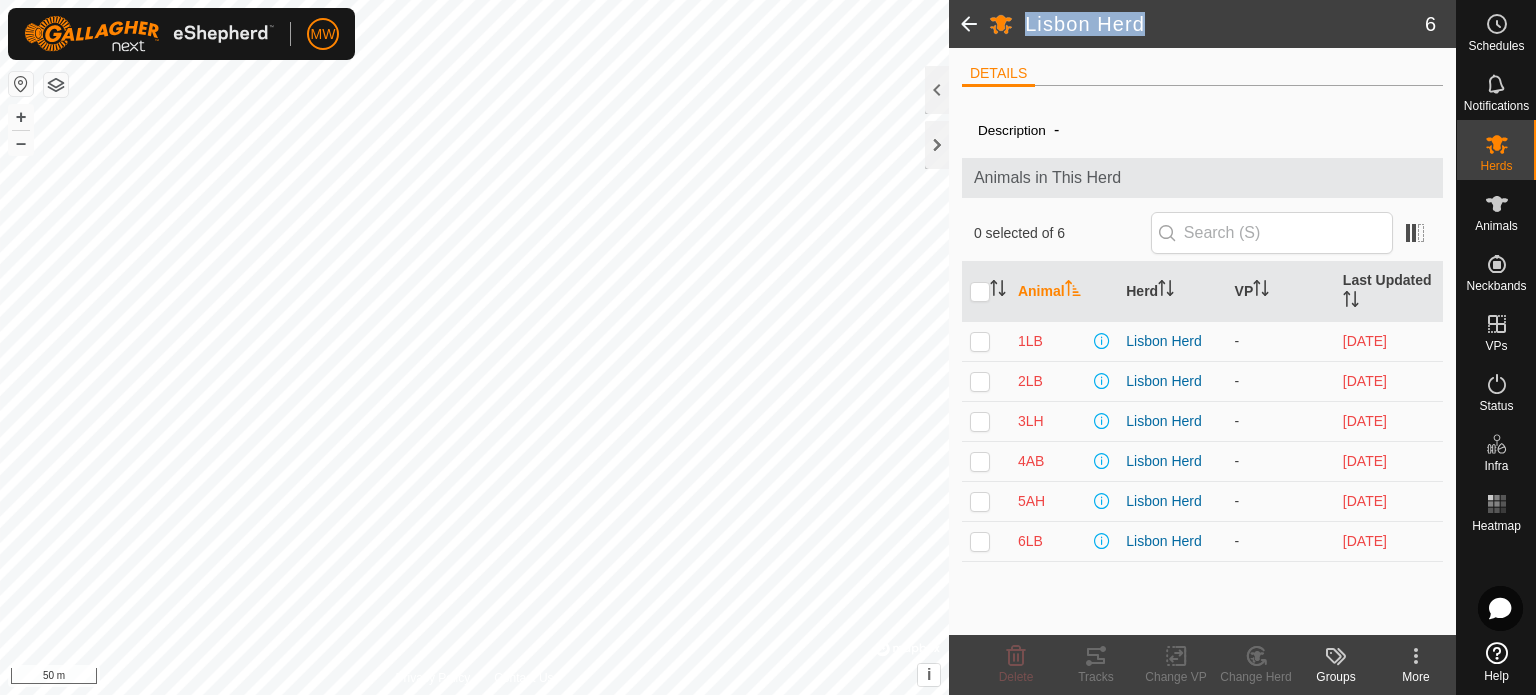 click on "MW Schedules Notifications Herds Animals Neckbands VPs Status Infra Heatmap Help [GEOGRAPHIC_DATA] Herd 6  DETAILS  Description  - Animals in This Herd  0 selected of 6   Animal   Herd   VP   Last Updated   1LB   [GEOGRAPHIC_DATA] [GEOGRAPHIC_DATA]  -  [DATE]  2LB   [GEOGRAPHIC_DATA] Herd  -  [DATE]  3LH   [GEOGRAPHIC_DATA] Herd  -  [DATE]  4AB   [GEOGRAPHIC_DATA] Herd  -  [DATE]  5AH   [GEOGRAPHIC_DATA] [GEOGRAPHIC_DATA]  -  [DATE]  6LB   [GEOGRAPHIC_DATA] Herd  -  [DATE] Delete  Tracks   Change VP   Change Herd   Groups   More  Privacy Policy Contact Us + – ⇧ i ©  Mapbox , ©  OpenStreetMap ,  Improve this map 50 m" at bounding box center (768, 347) 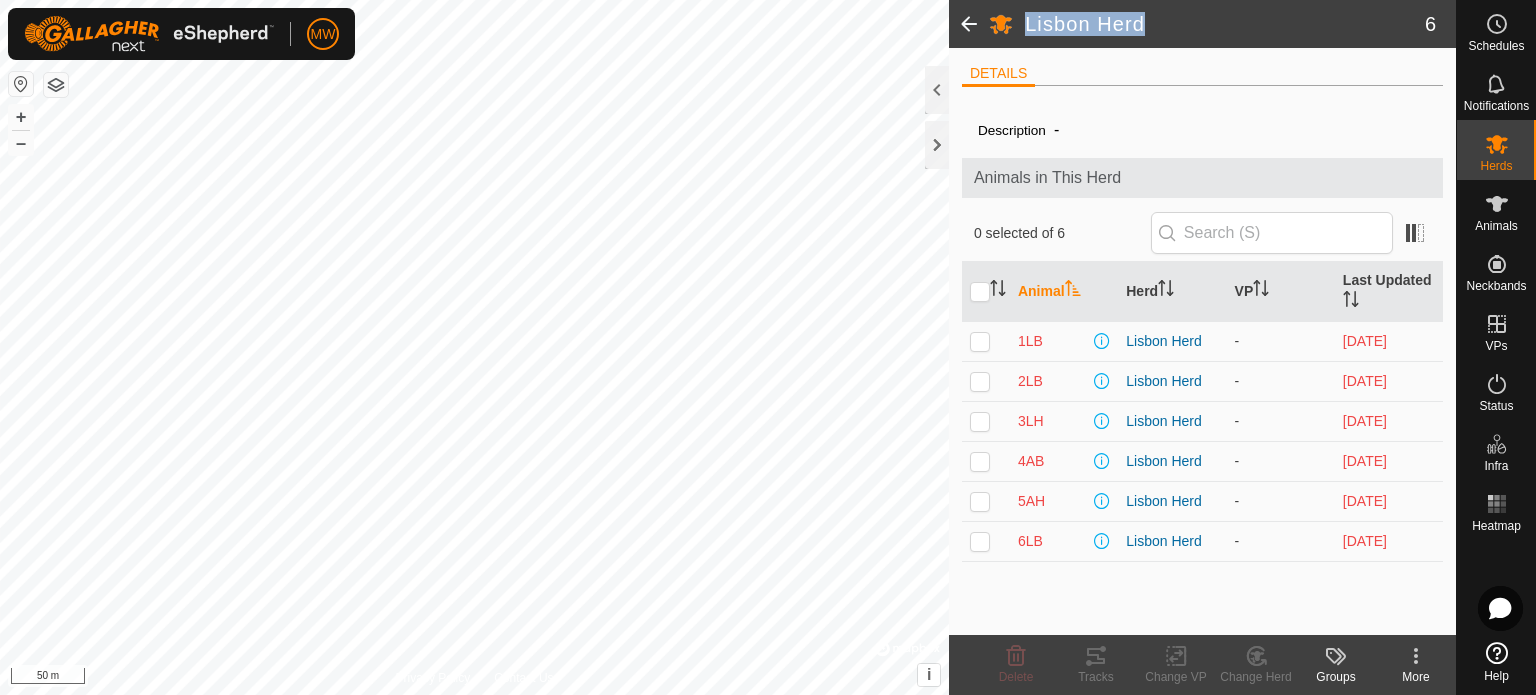 click on "MW Schedules Notifications Herds Animals Neckbands VPs Status Infra Heatmap Help [GEOGRAPHIC_DATA] Herd 6  DETAILS  Description  - Animals in This Herd  0 selected of 6   Animal   Herd   VP   Last Updated   1LB   [GEOGRAPHIC_DATA] [GEOGRAPHIC_DATA]  -  [DATE]  2LB   [GEOGRAPHIC_DATA] Herd  -  [DATE]  3LH   [GEOGRAPHIC_DATA] Herd  -  [DATE]  4AB   [GEOGRAPHIC_DATA] Herd  -  [DATE]  5AH   [GEOGRAPHIC_DATA] [GEOGRAPHIC_DATA]  -  [DATE]  6LB   [GEOGRAPHIC_DATA] Herd  -  [DATE] Delete  Tracks   Change VP   Change Herd   Groups   More  Privacy Policy Contact Us + – ⇧ i ©  Mapbox , ©  OpenStreetMap ,  Improve this map 50 m" at bounding box center (768, 347) 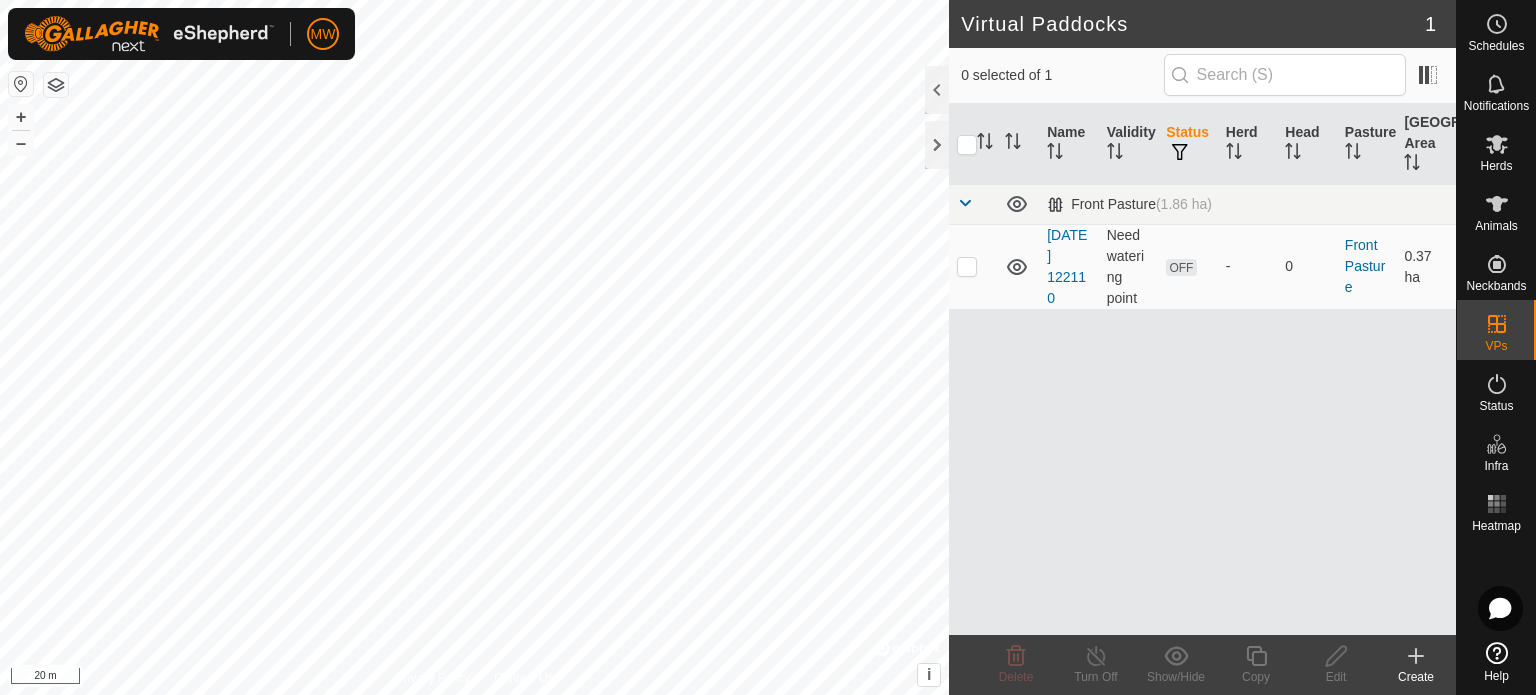 checkbox on "true" 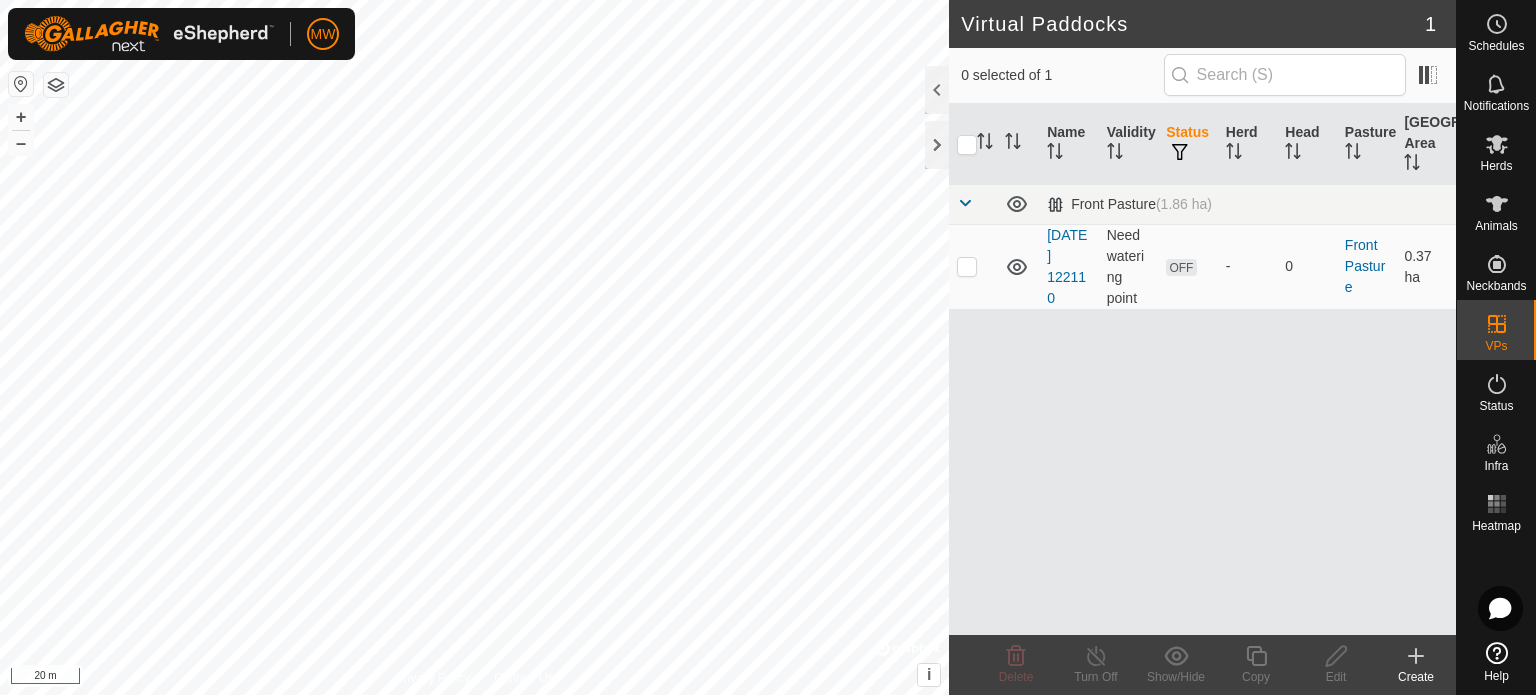checkbox on "true" 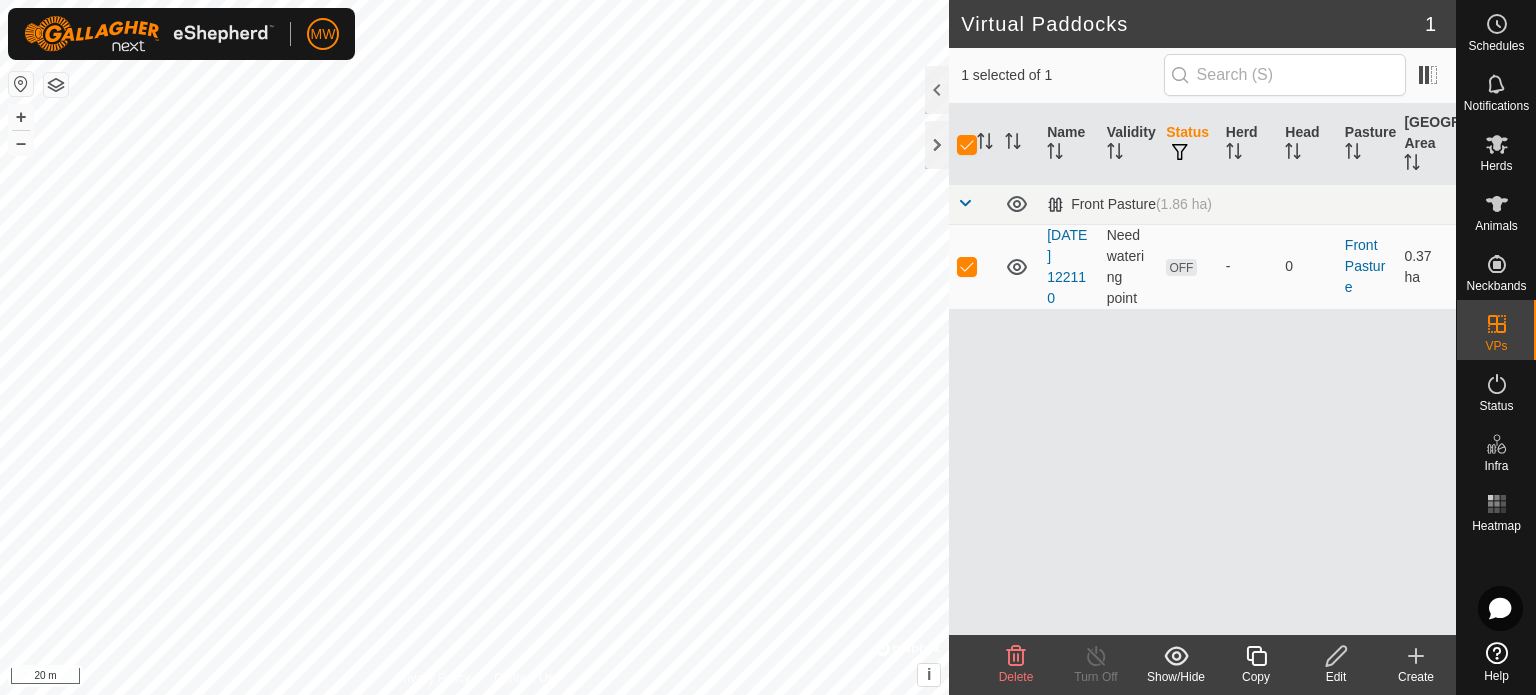 click 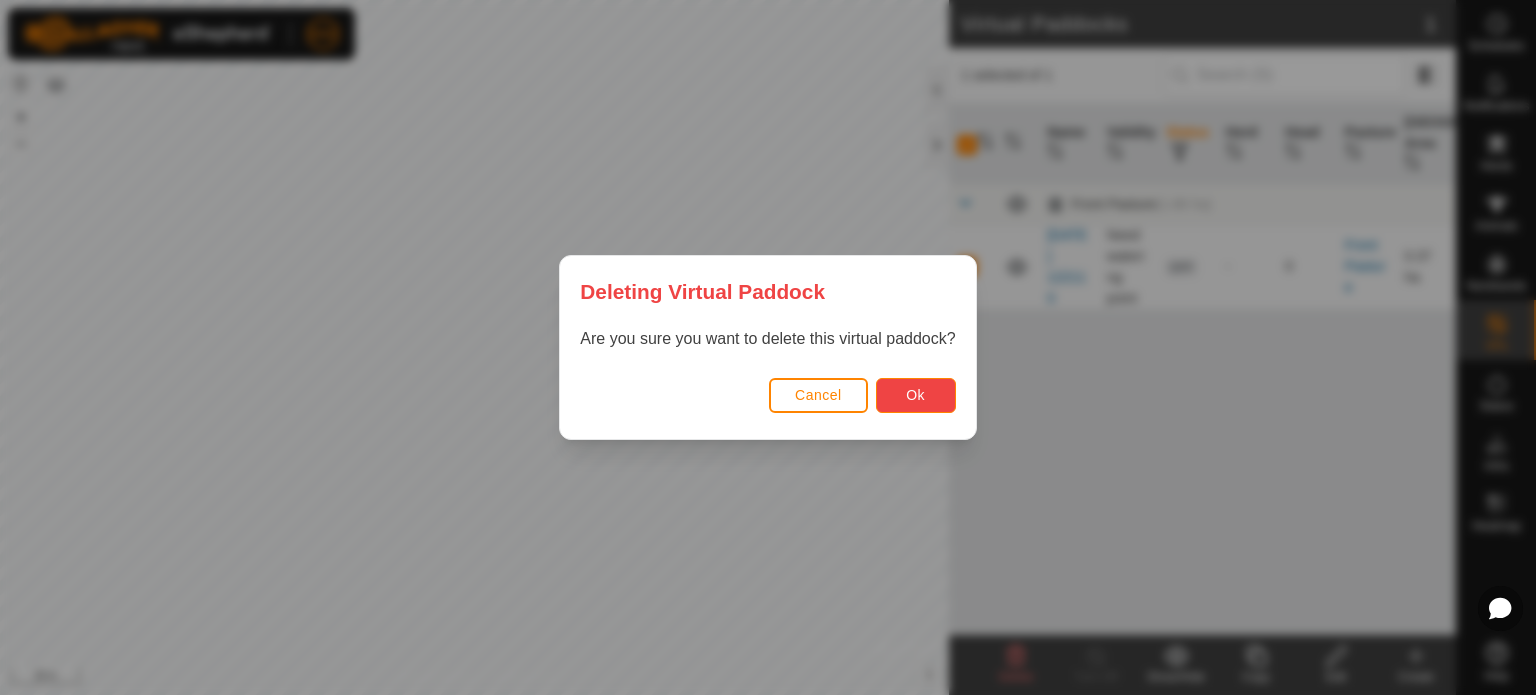 click on "Ok" at bounding box center [916, 395] 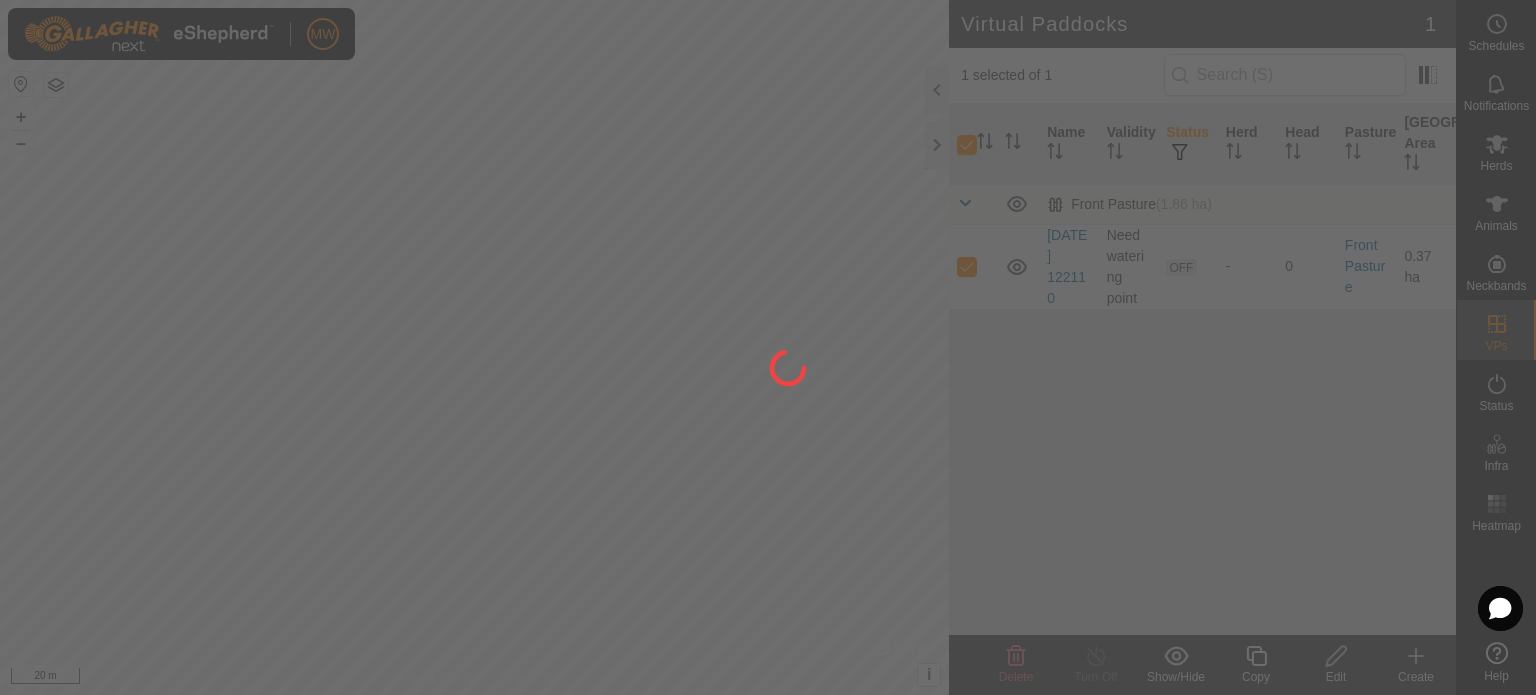 checkbox on "false" 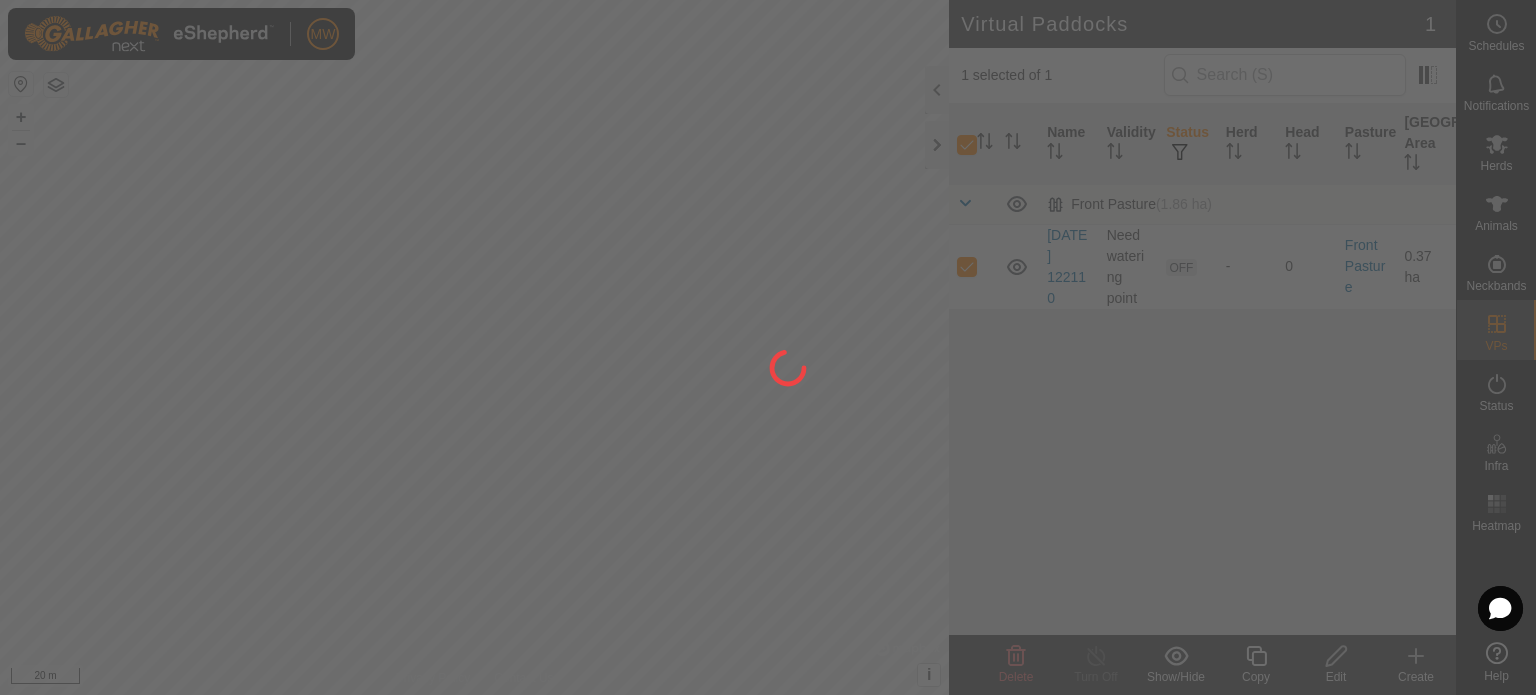 checkbox on "false" 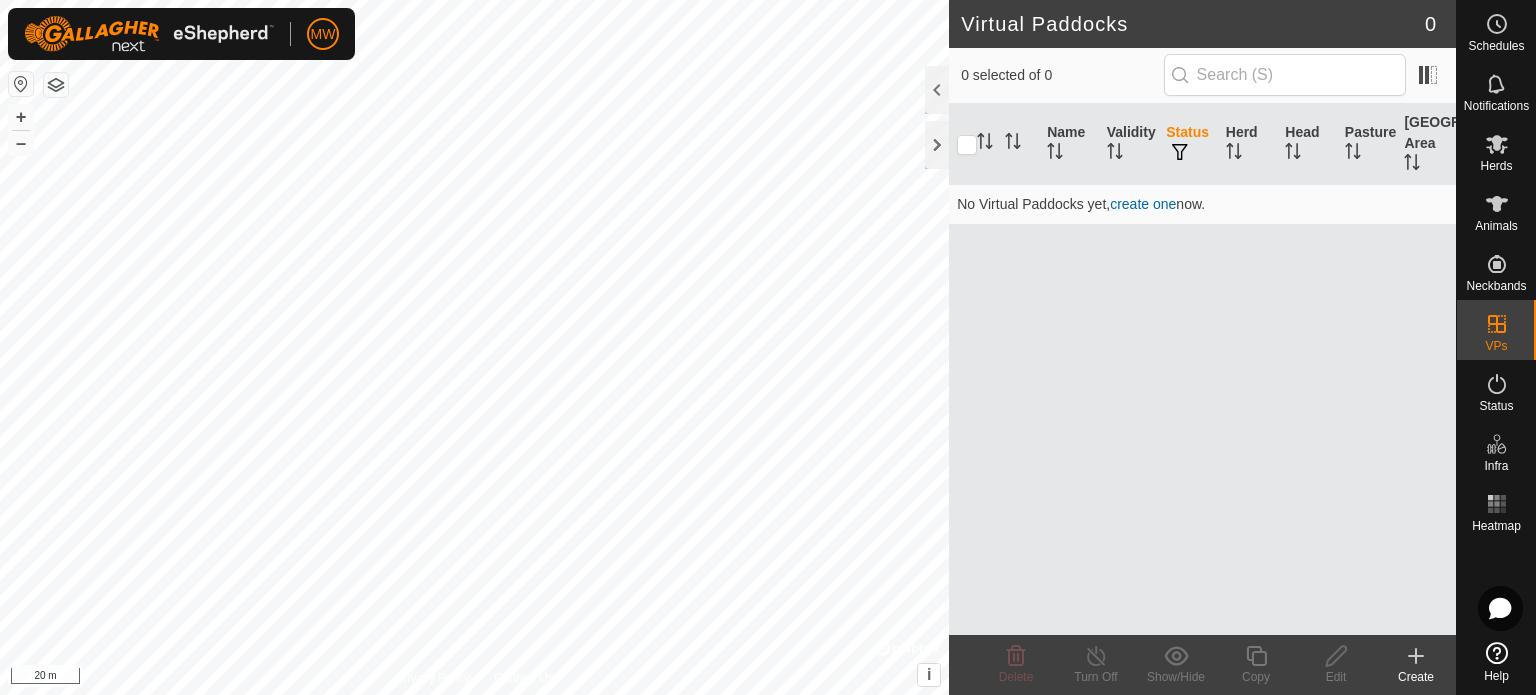 click on "create one" at bounding box center (1143, 204) 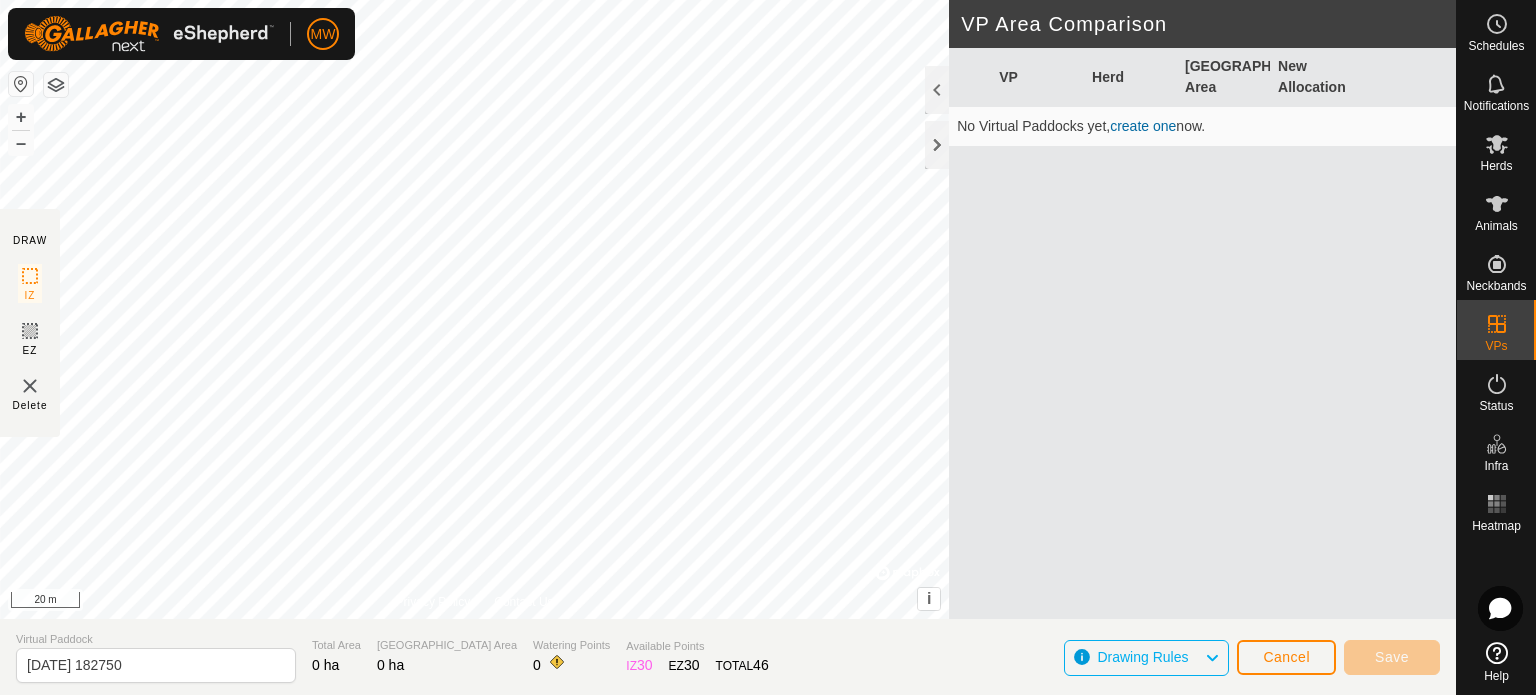 click 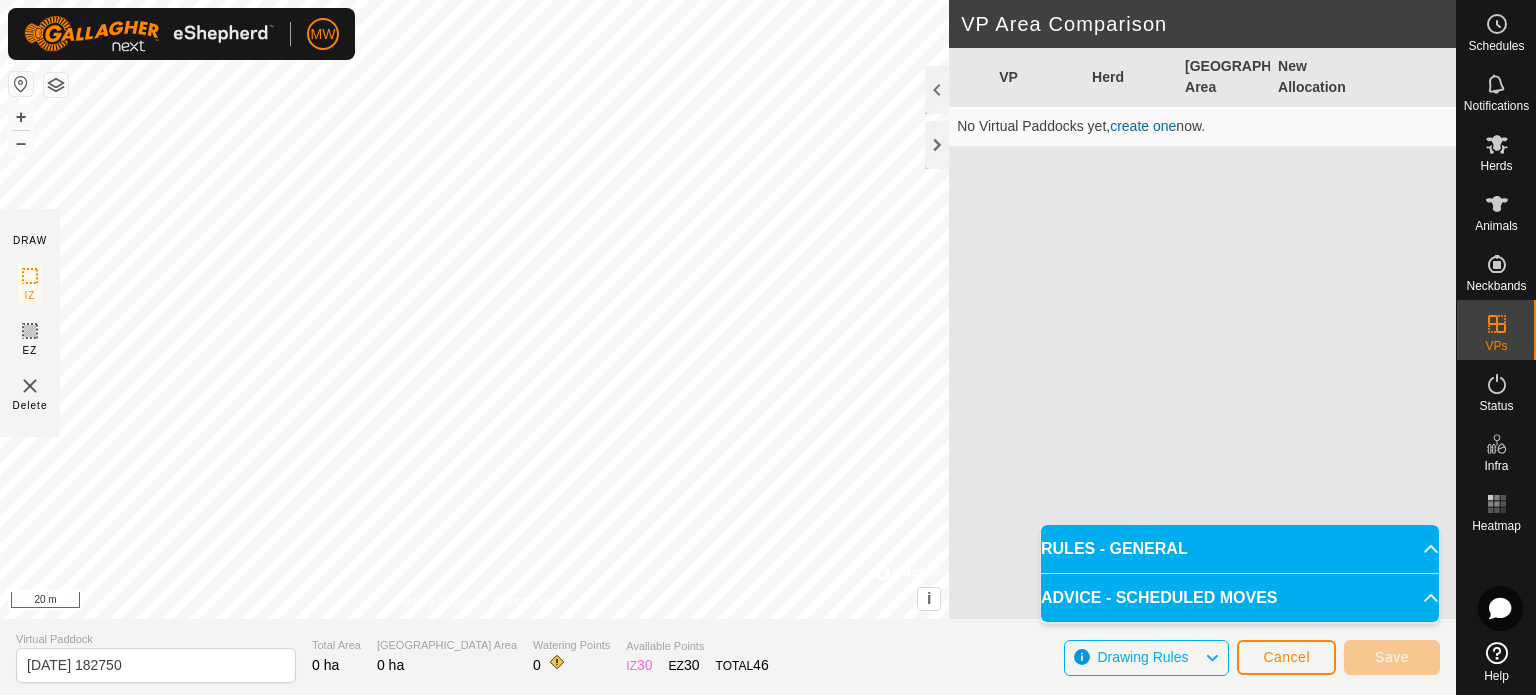 click on "RULES - GENERAL" at bounding box center [1240, 549] 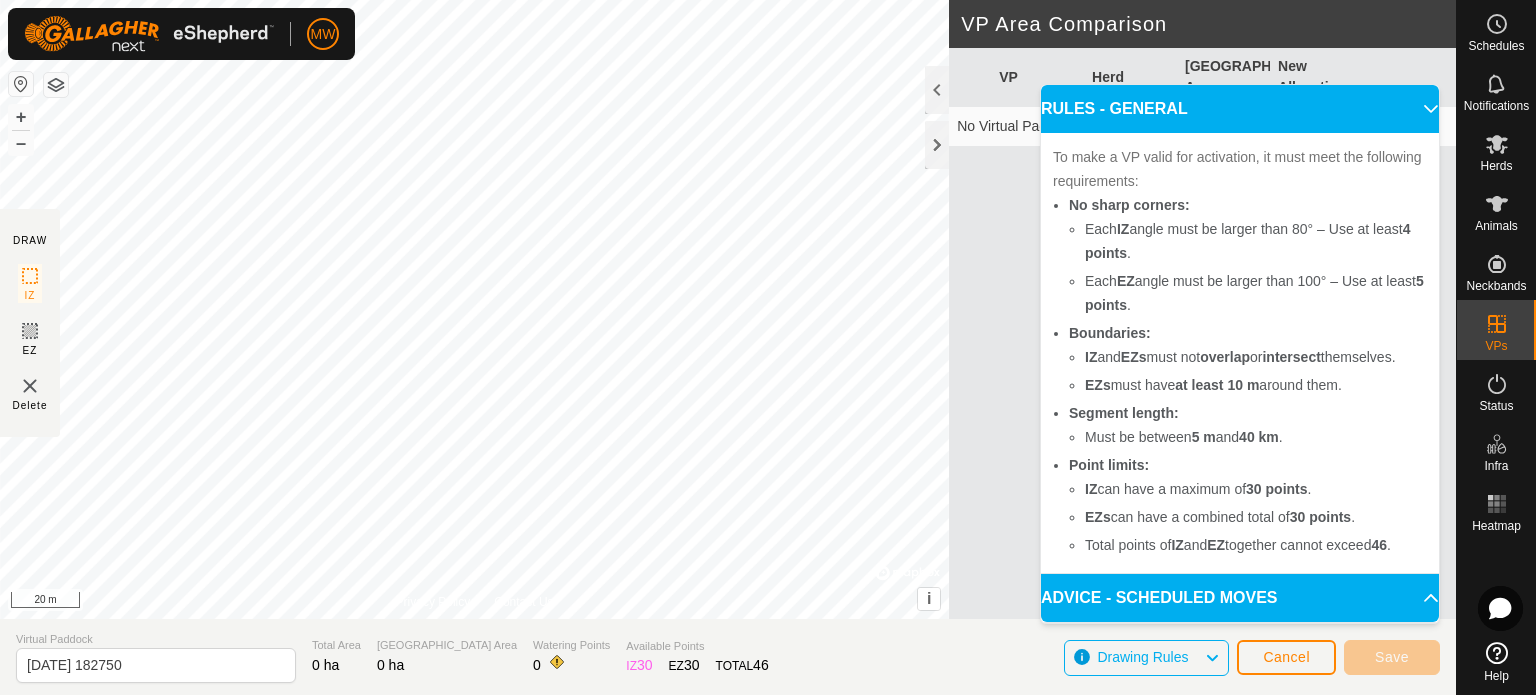 click on "ADVICE - SCHEDULED MOVES" at bounding box center (1240, 598) 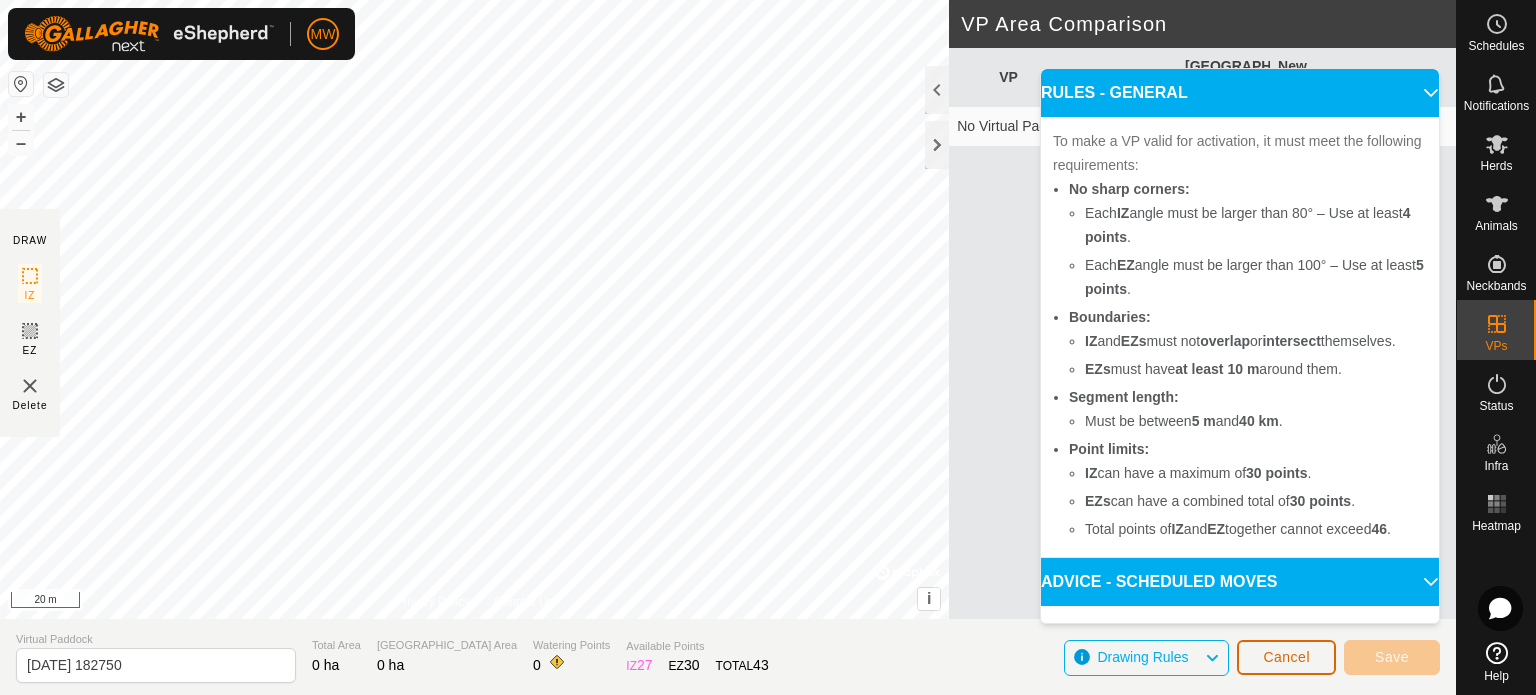 click on "Cancel" 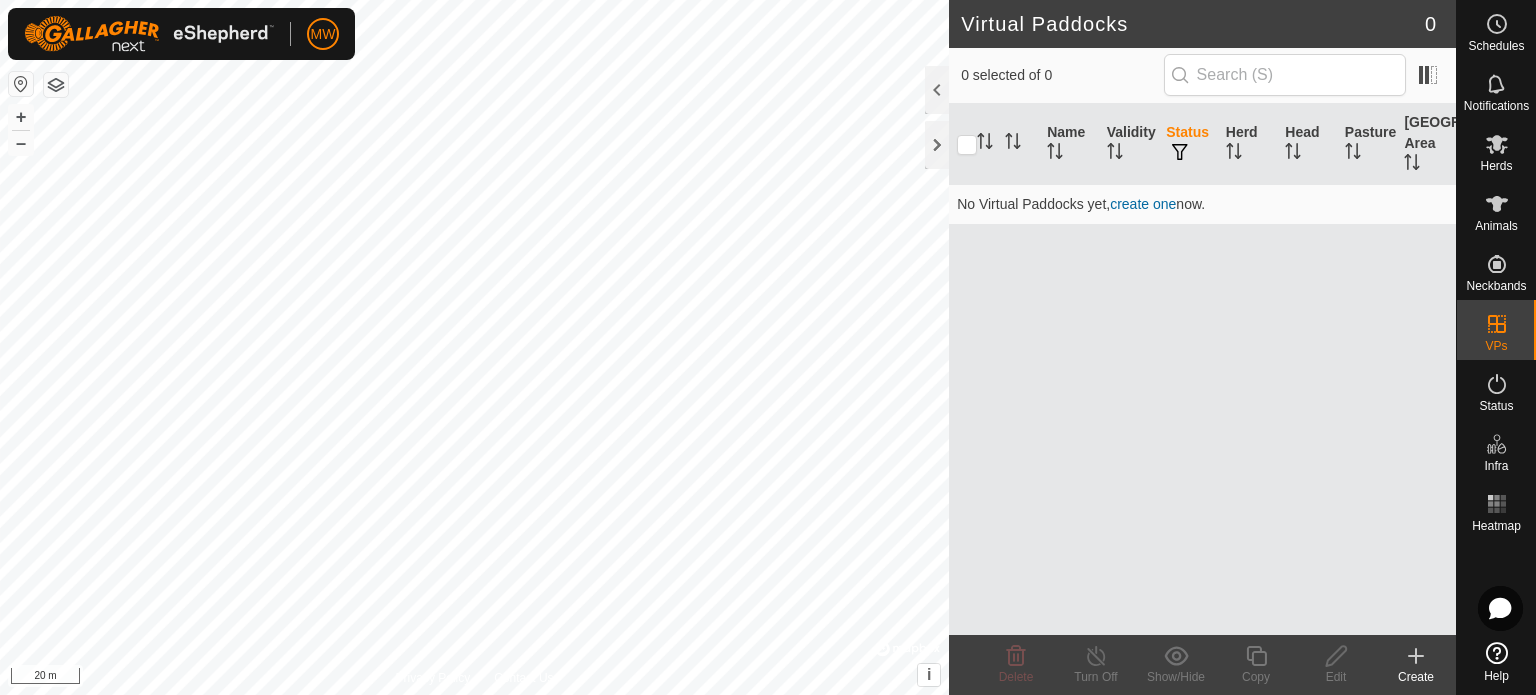 click on "create one" at bounding box center (1143, 204) 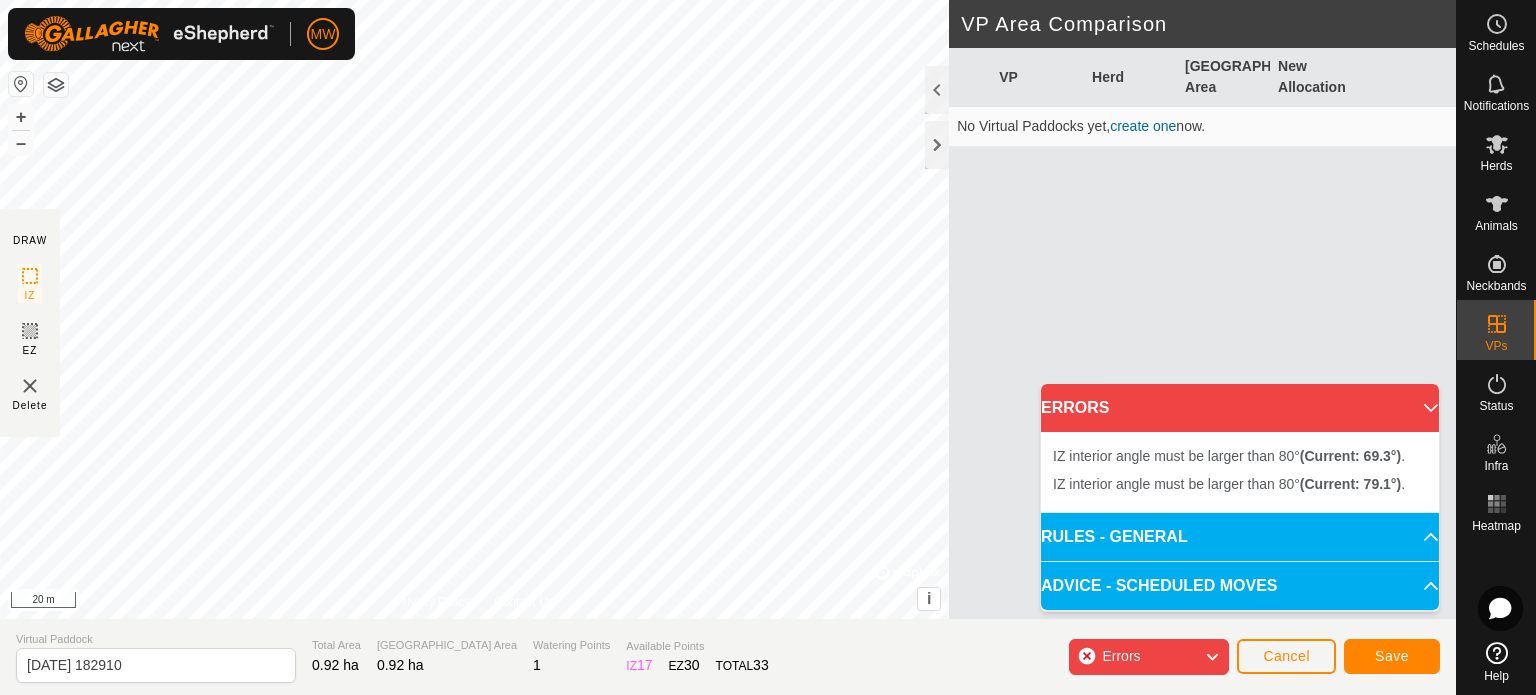 click on "IZ interior angle must be larger than 80°  (Current: 79.1°) . + – ⇧ i ©  Mapbox , ©  OpenStreetMap ,  Improve this map 20 m" at bounding box center (474, 309) 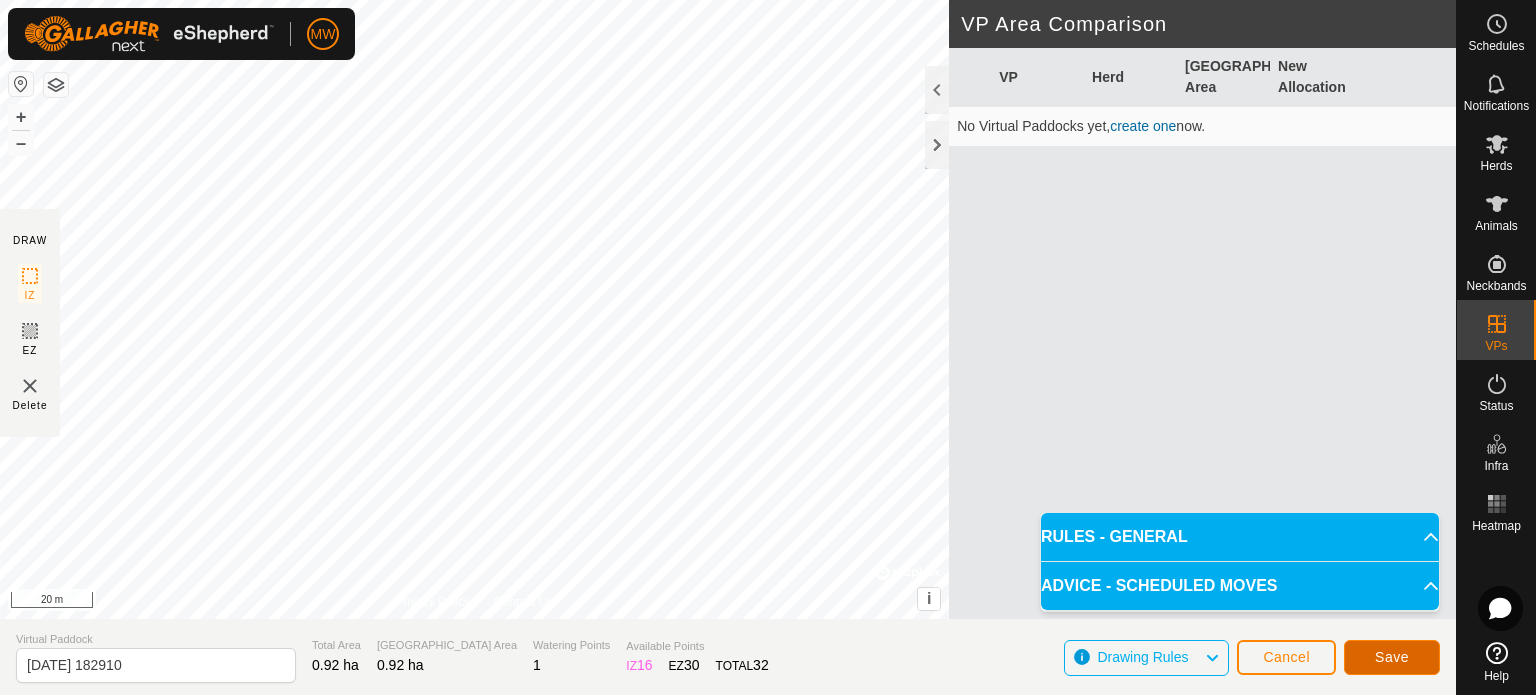 click on "Save" 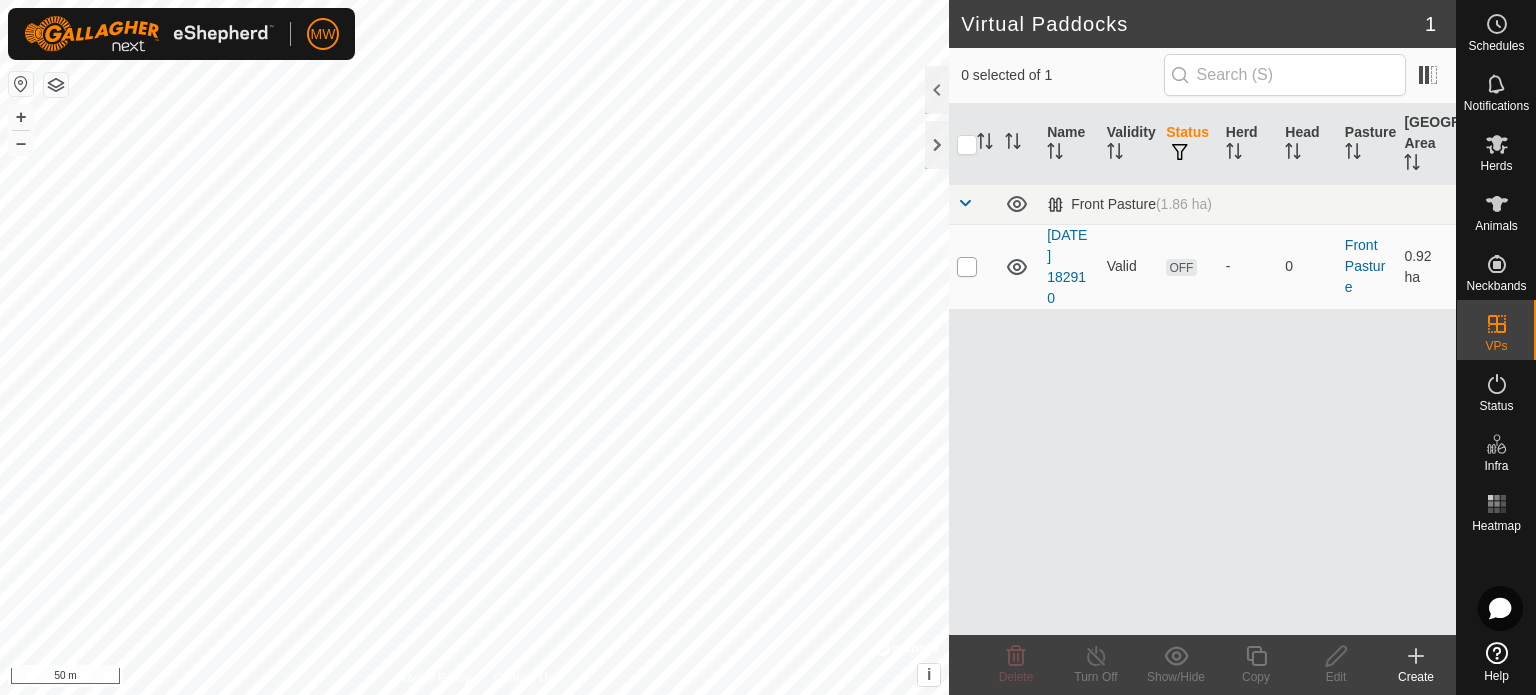 click at bounding box center (967, 267) 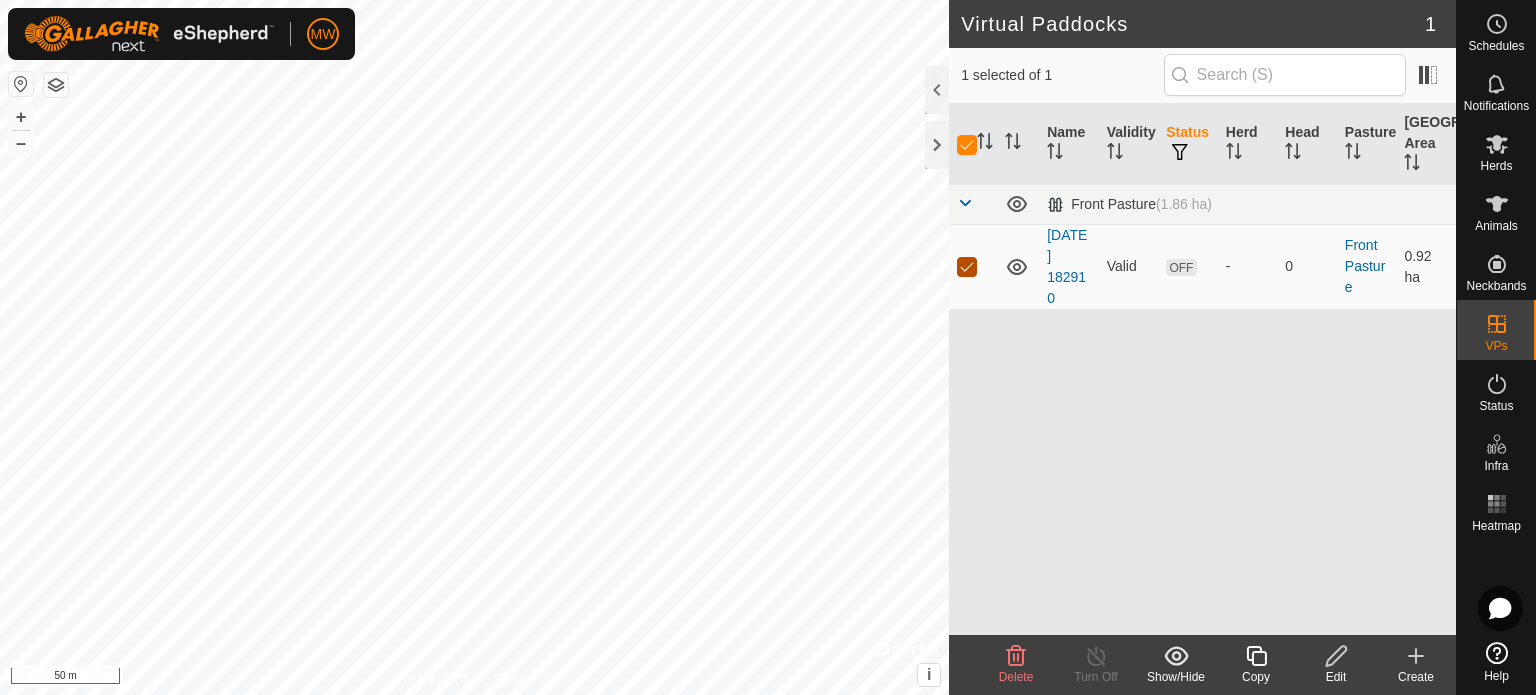 click at bounding box center (967, 267) 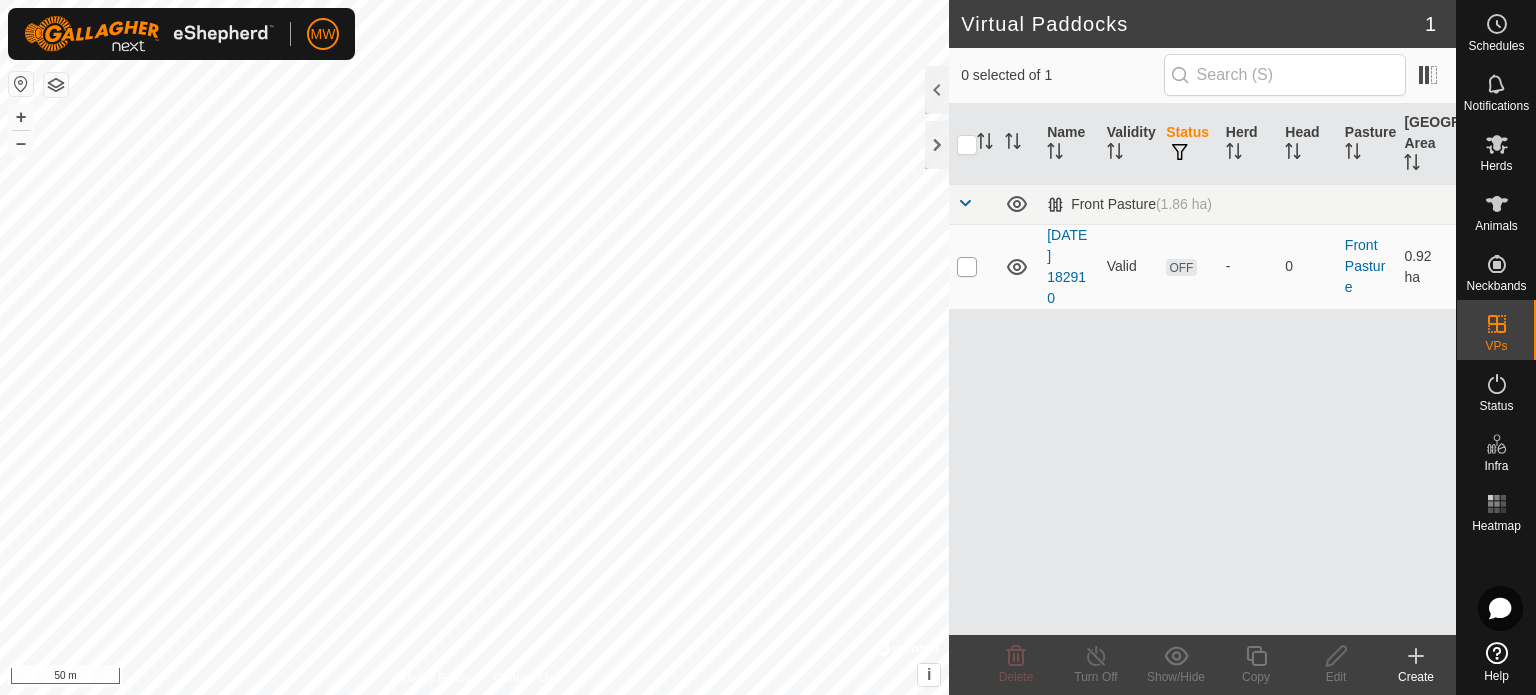 click at bounding box center (967, 267) 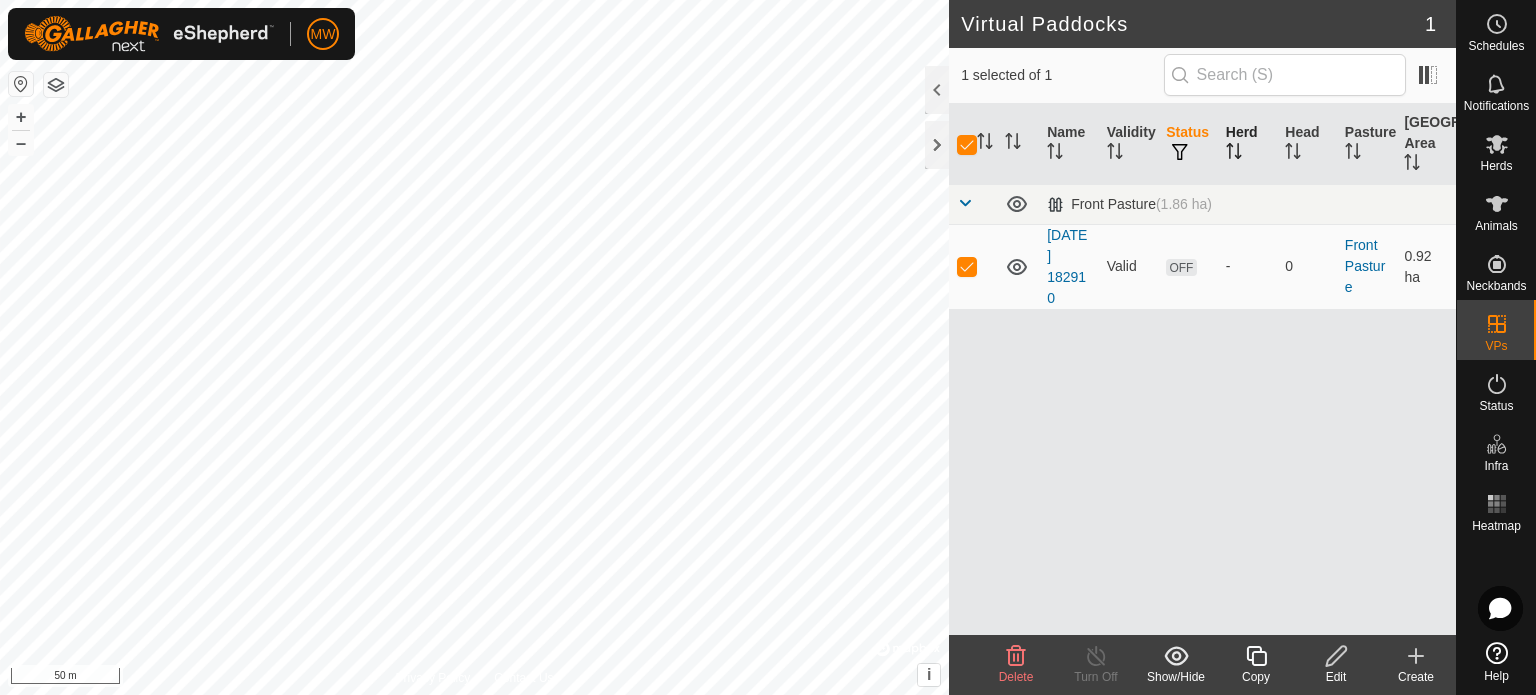 click on "Herd" at bounding box center (1248, 144) 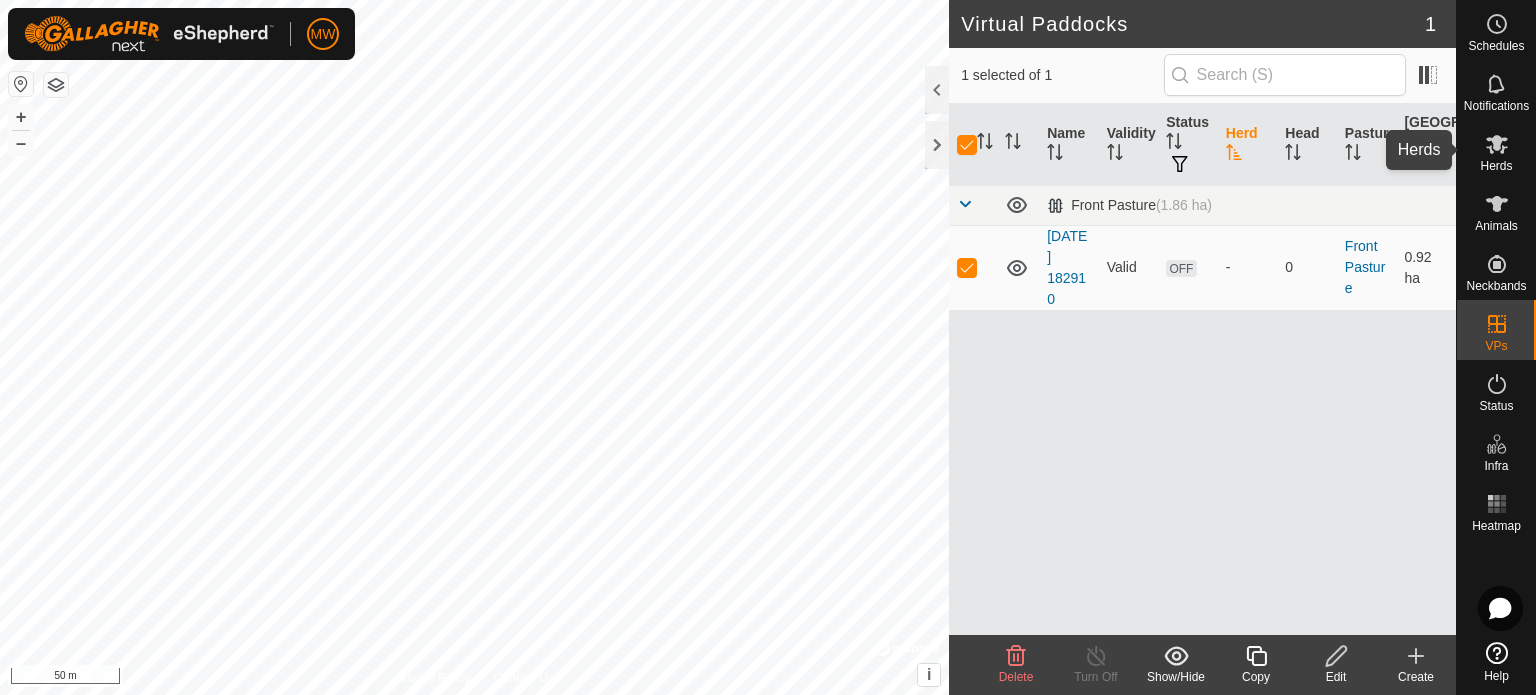 click on "Herds" at bounding box center (1496, 166) 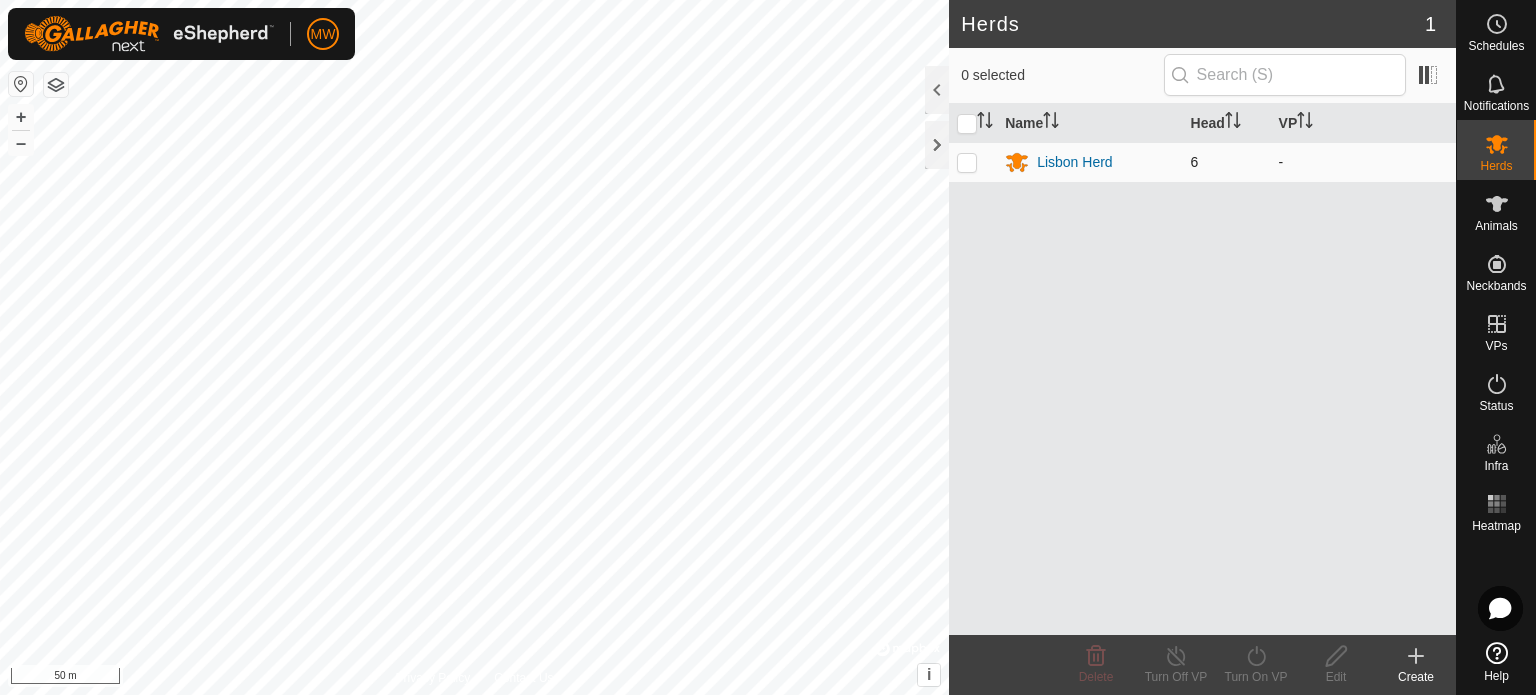 click at bounding box center (973, 162) 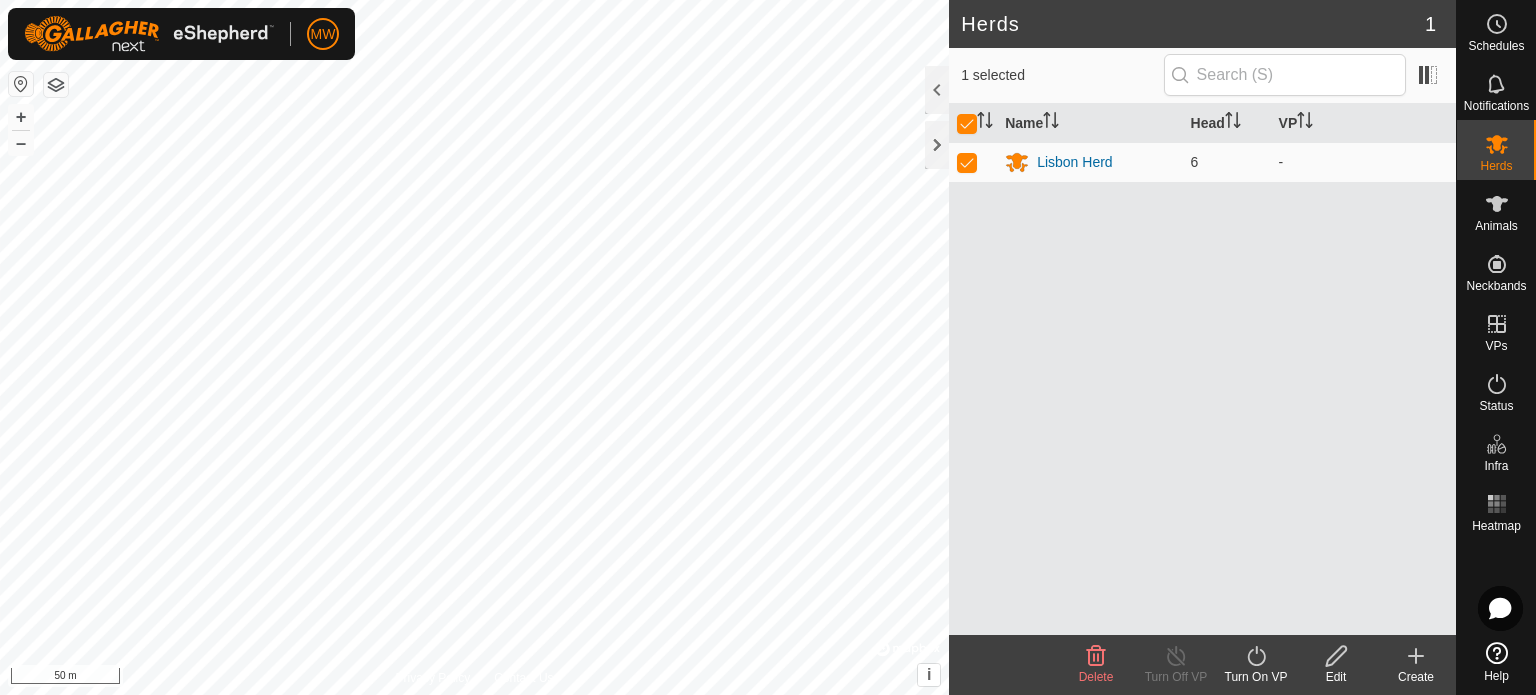 click 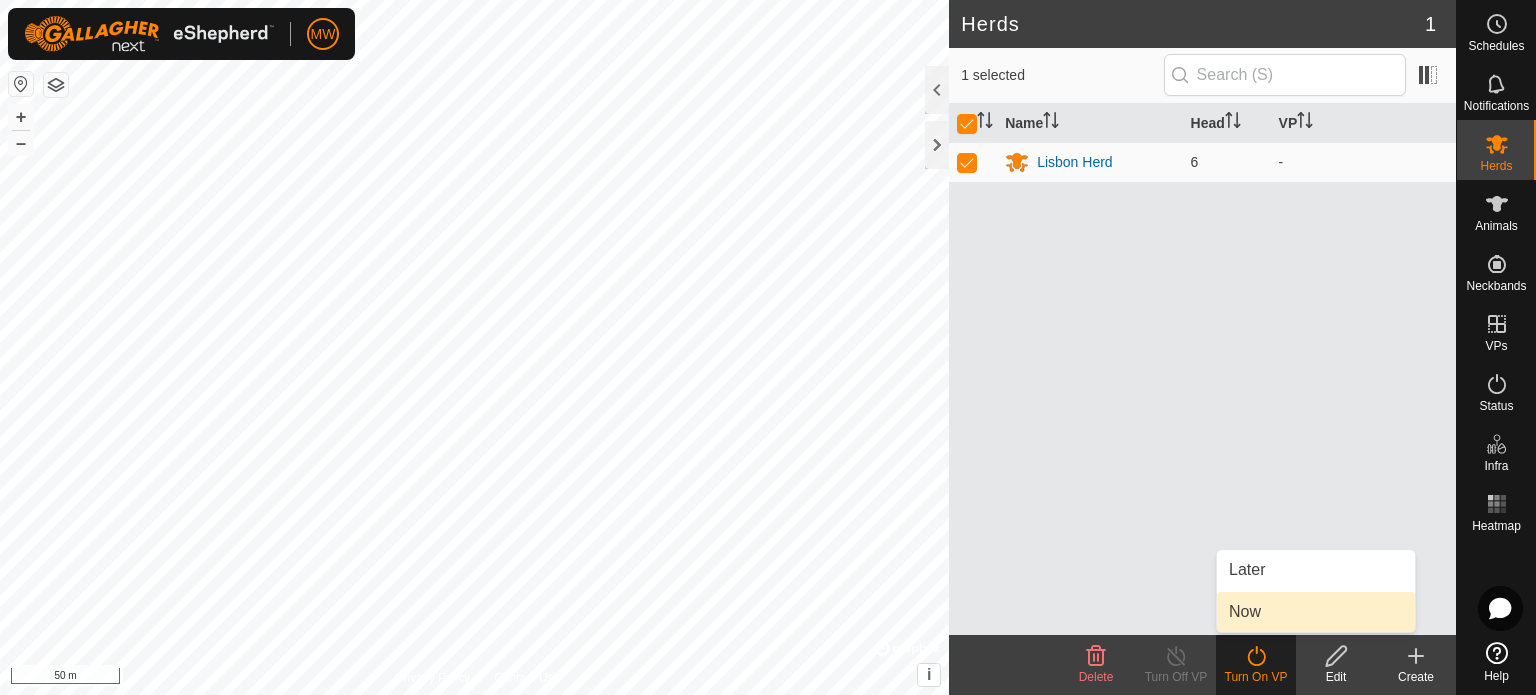 click on "Now" at bounding box center (1316, 612) 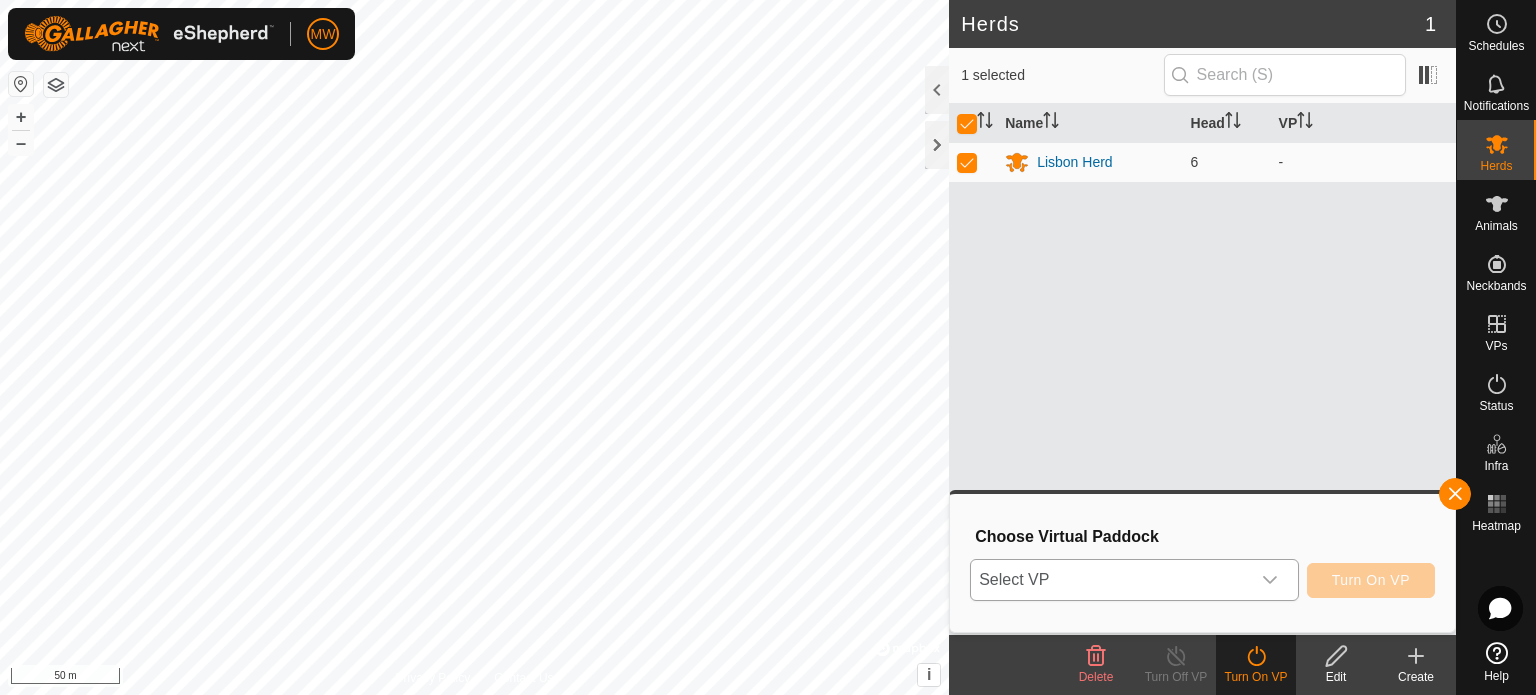 click at bounding box center [1270, 580] 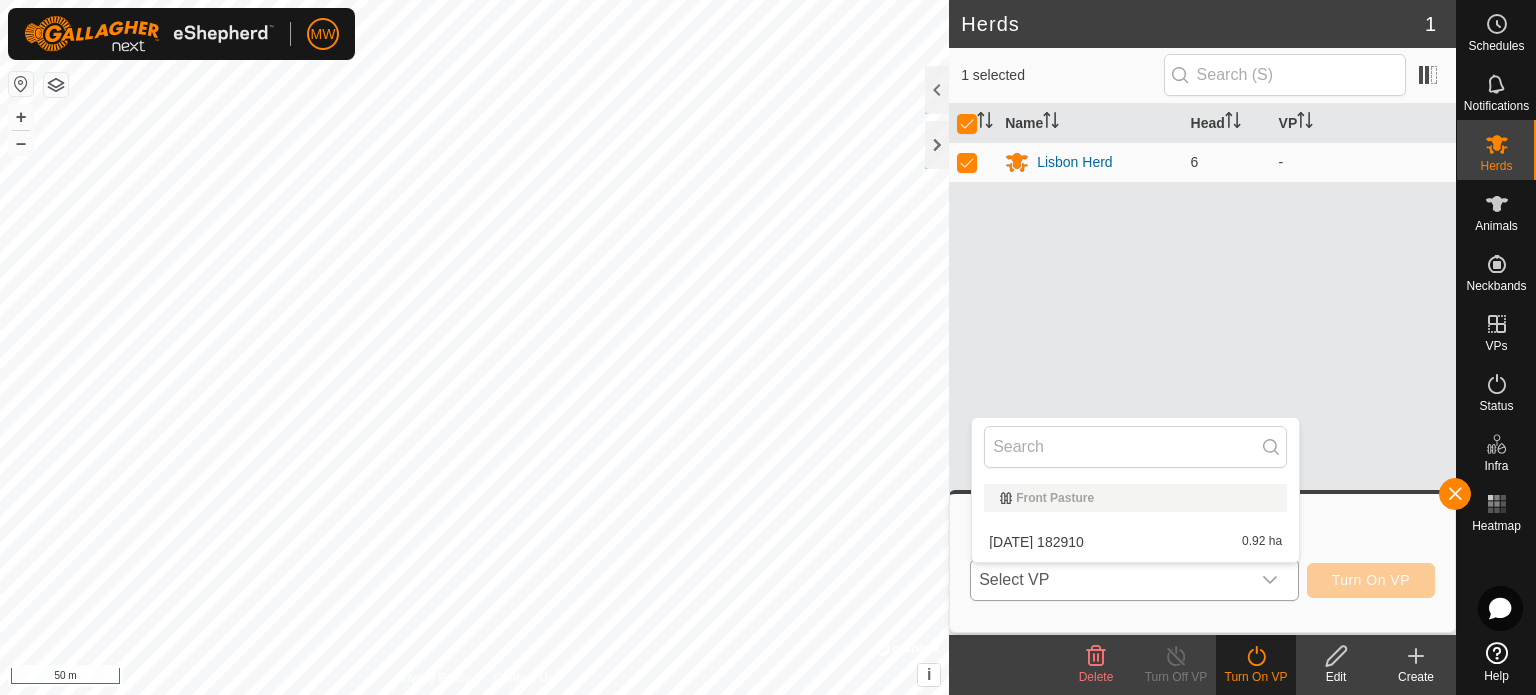 click on "[DATE] 182910  0.92 ha" at bounding box center (1135, 542) 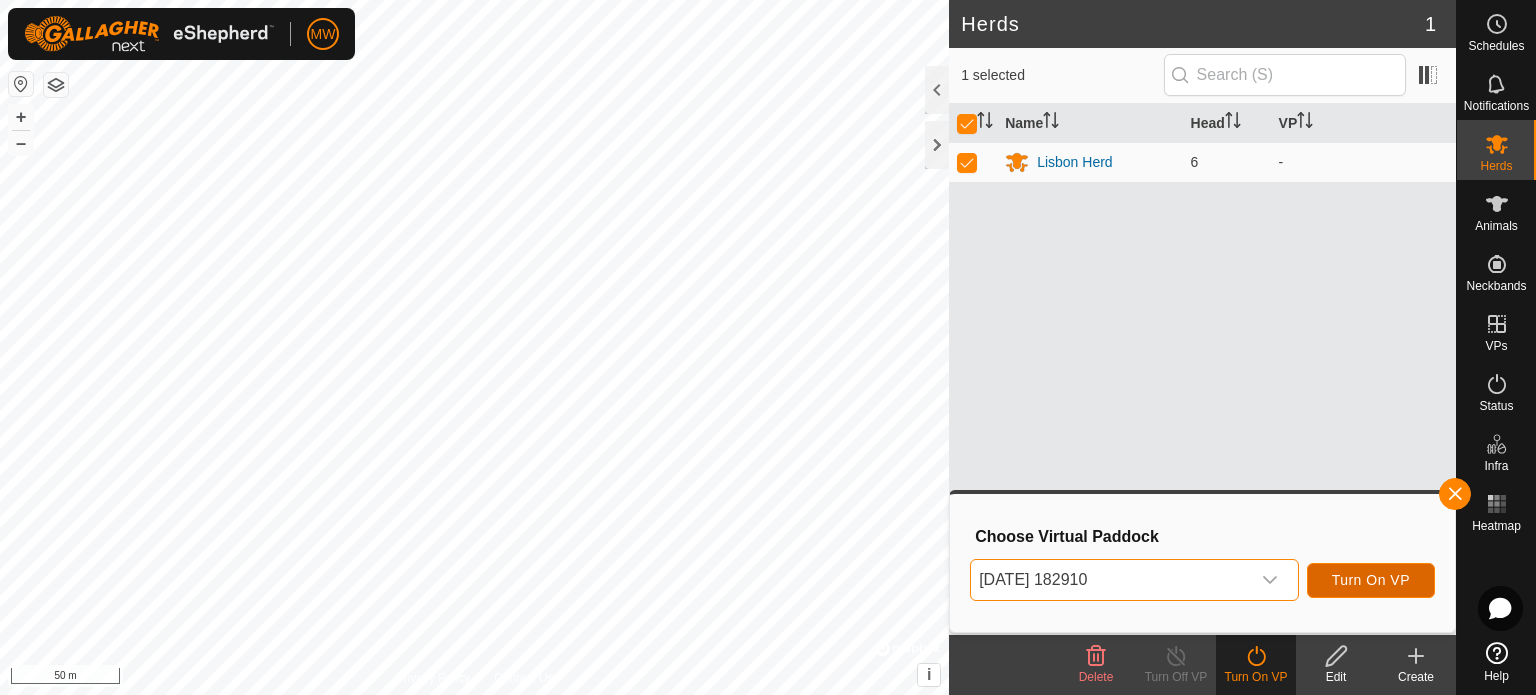 click on "Turn On VP" at bounding box center (1371, 580) 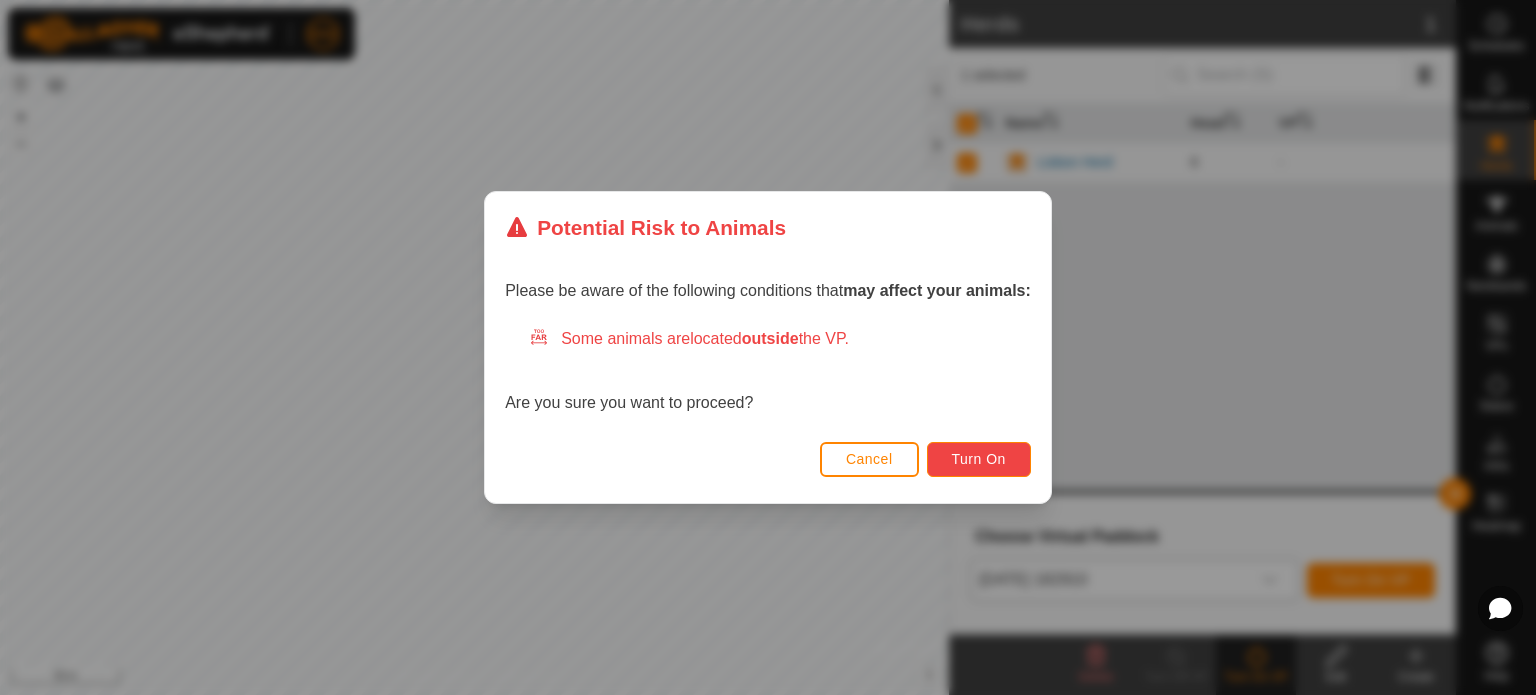 click on "Turn On" at bounding box center (979, 459) 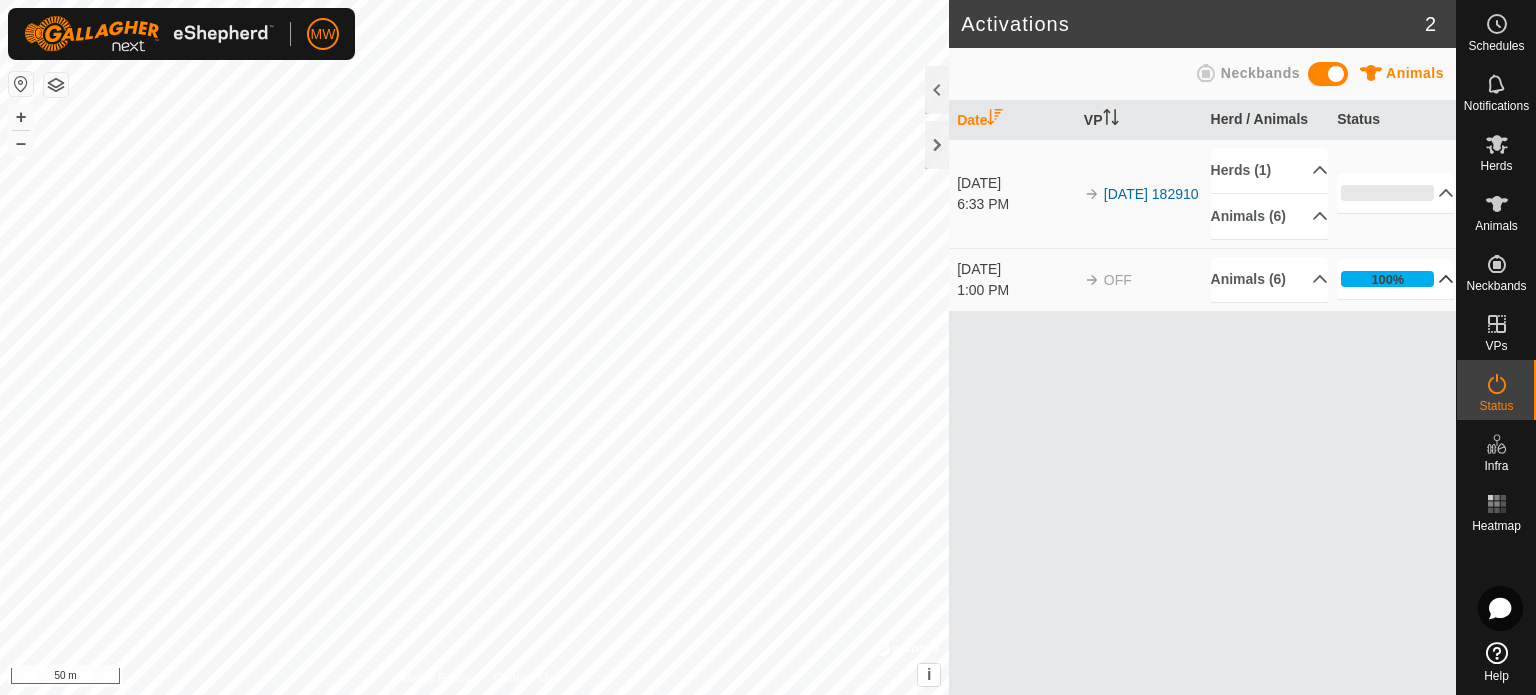 click on "100%" at bounding box center [1395, 279] 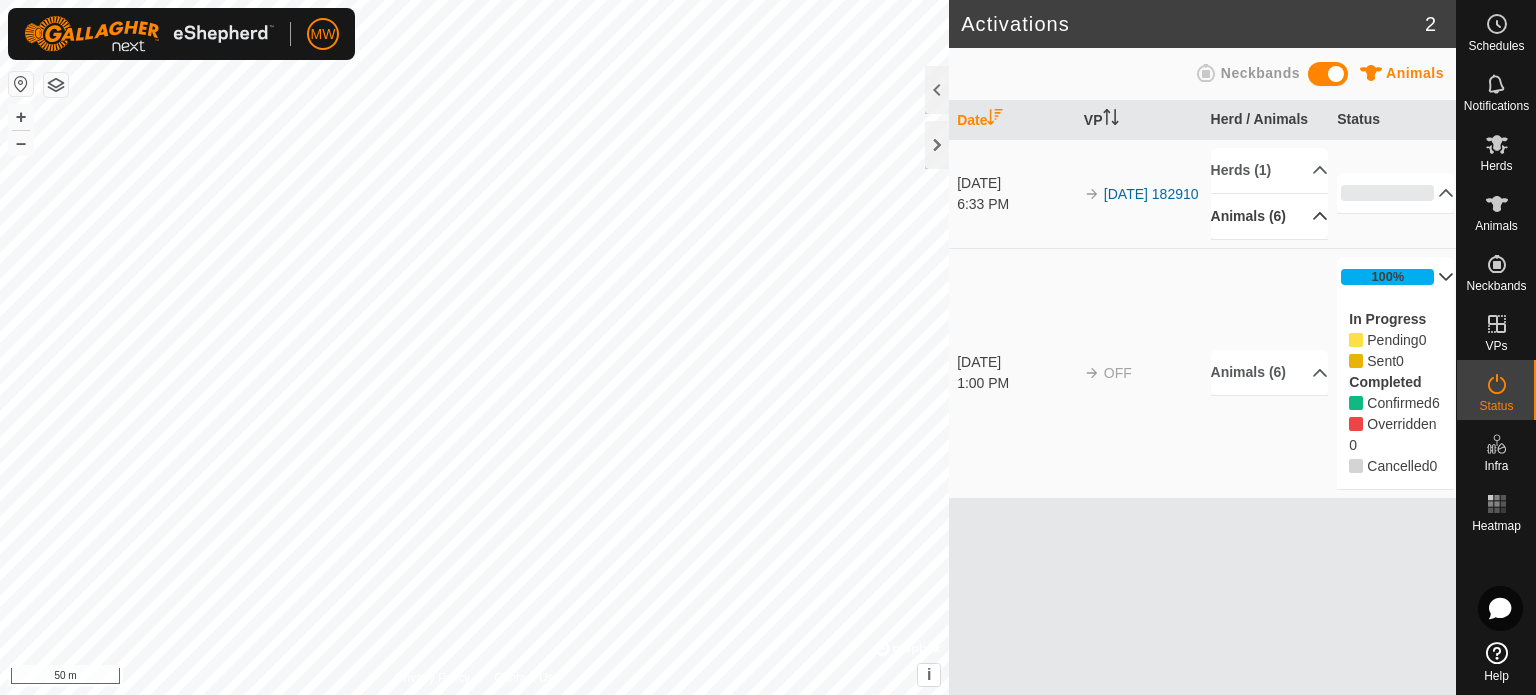 click on "Animals (6)" at bounding box center [1269, 216] 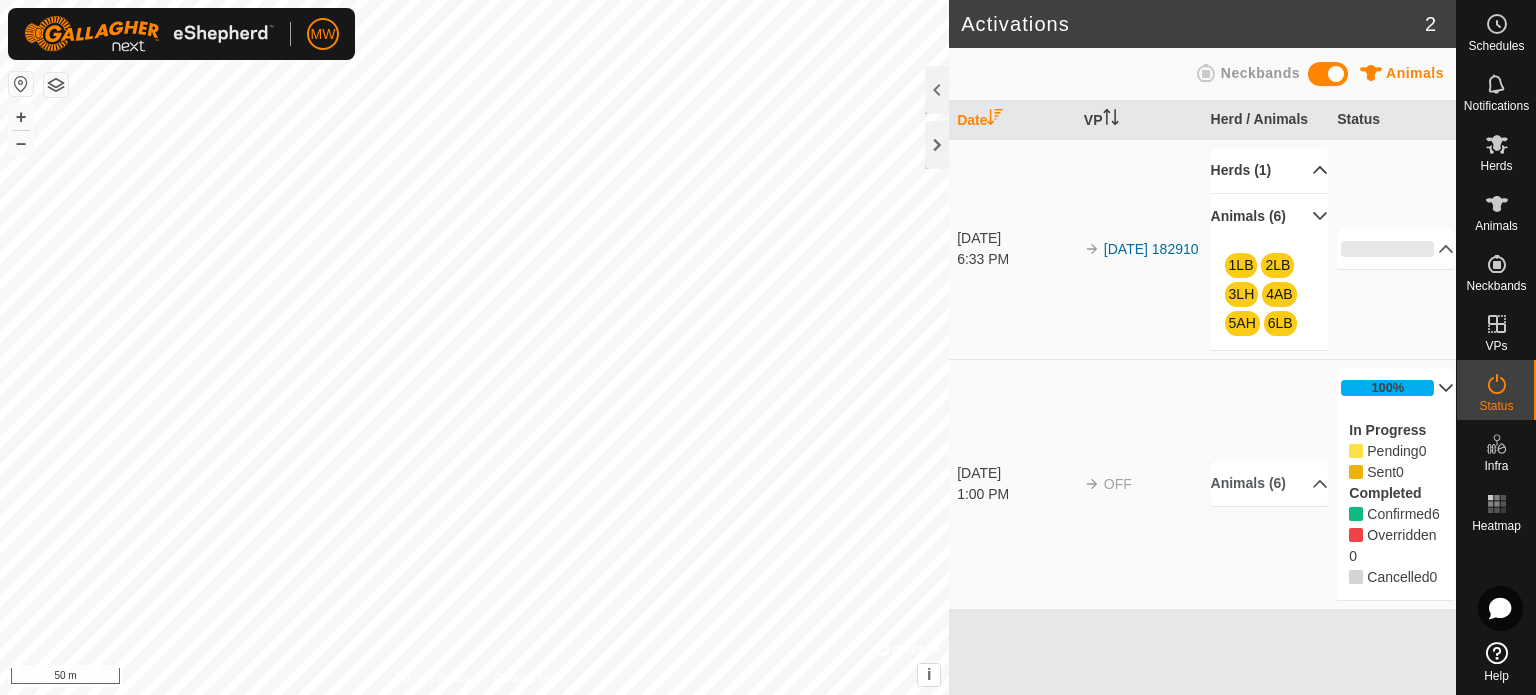 click on "Herds (1)" at bounding box center [1269, 170] 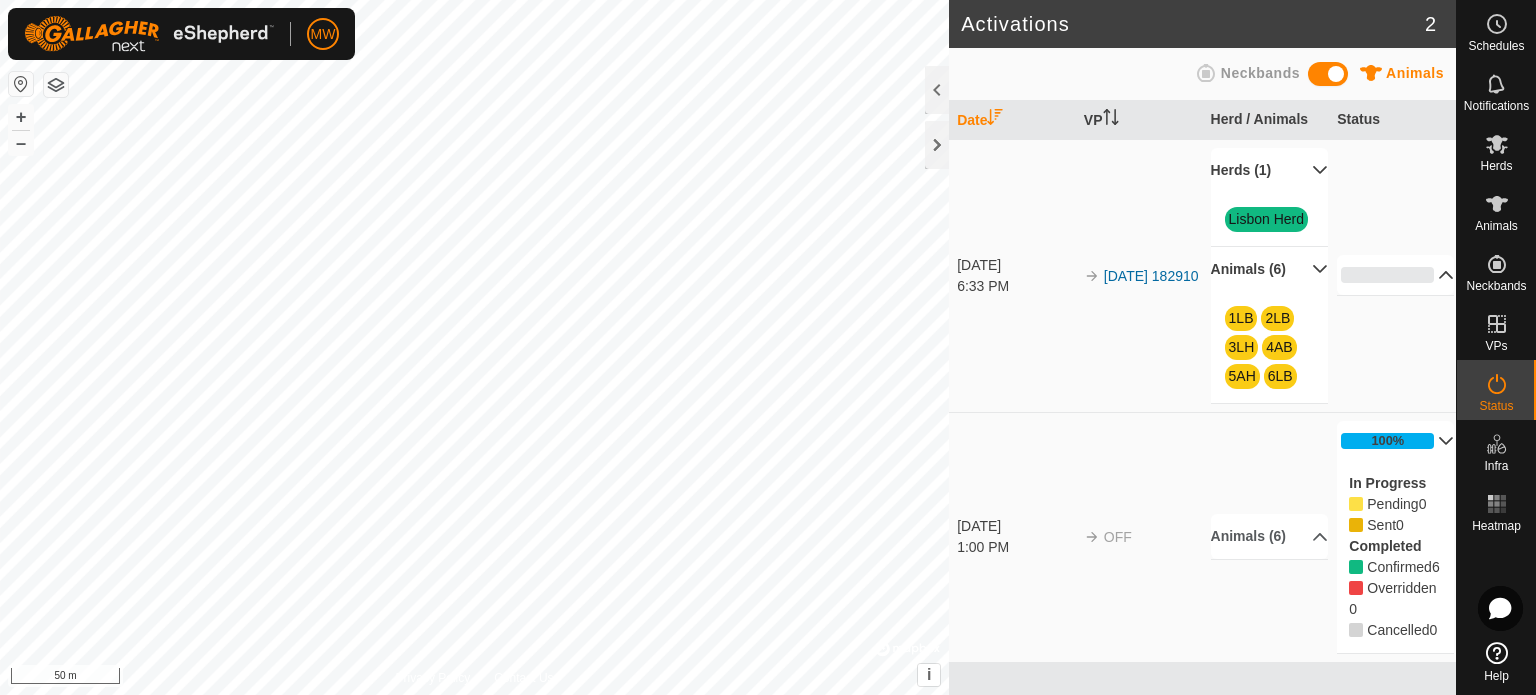 click on "0%" at bounding box center [1395, 275] 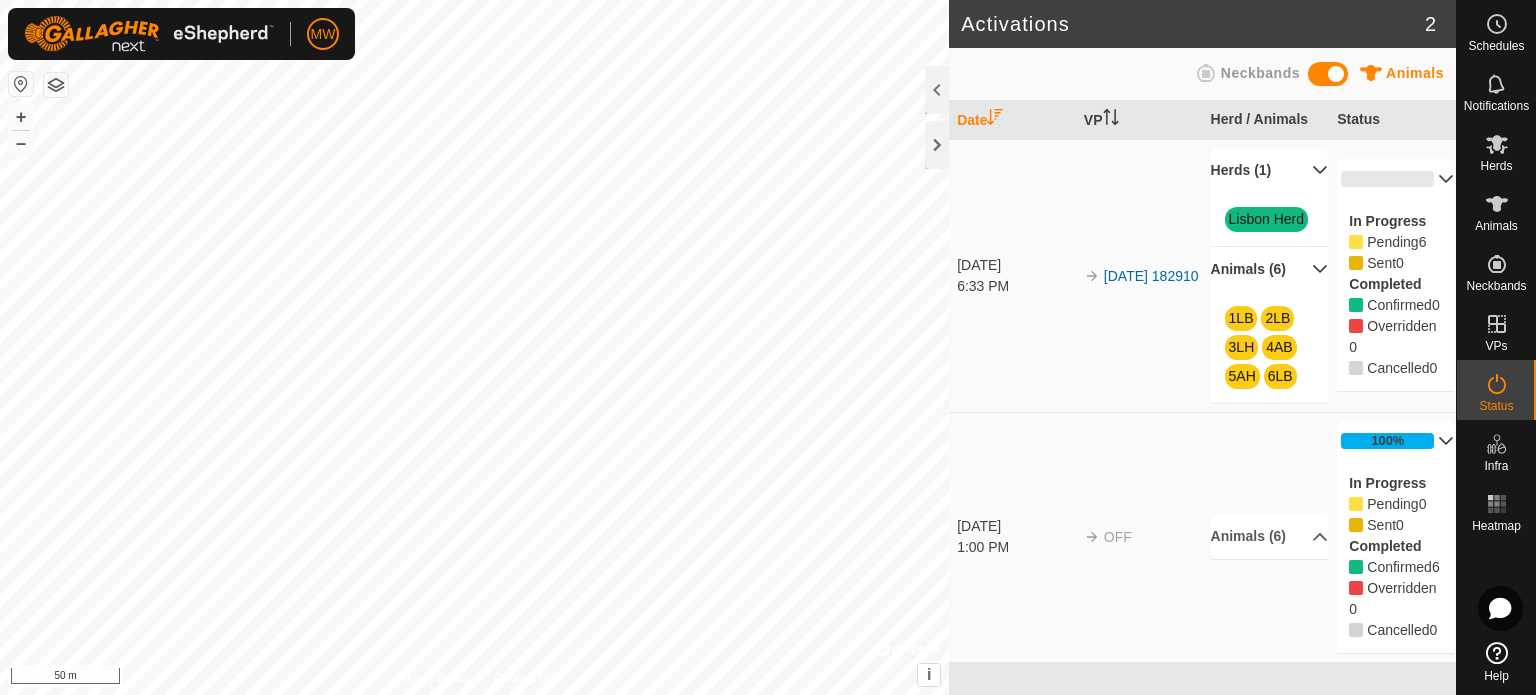 click on "0%" at bounding box center (1395, 179) 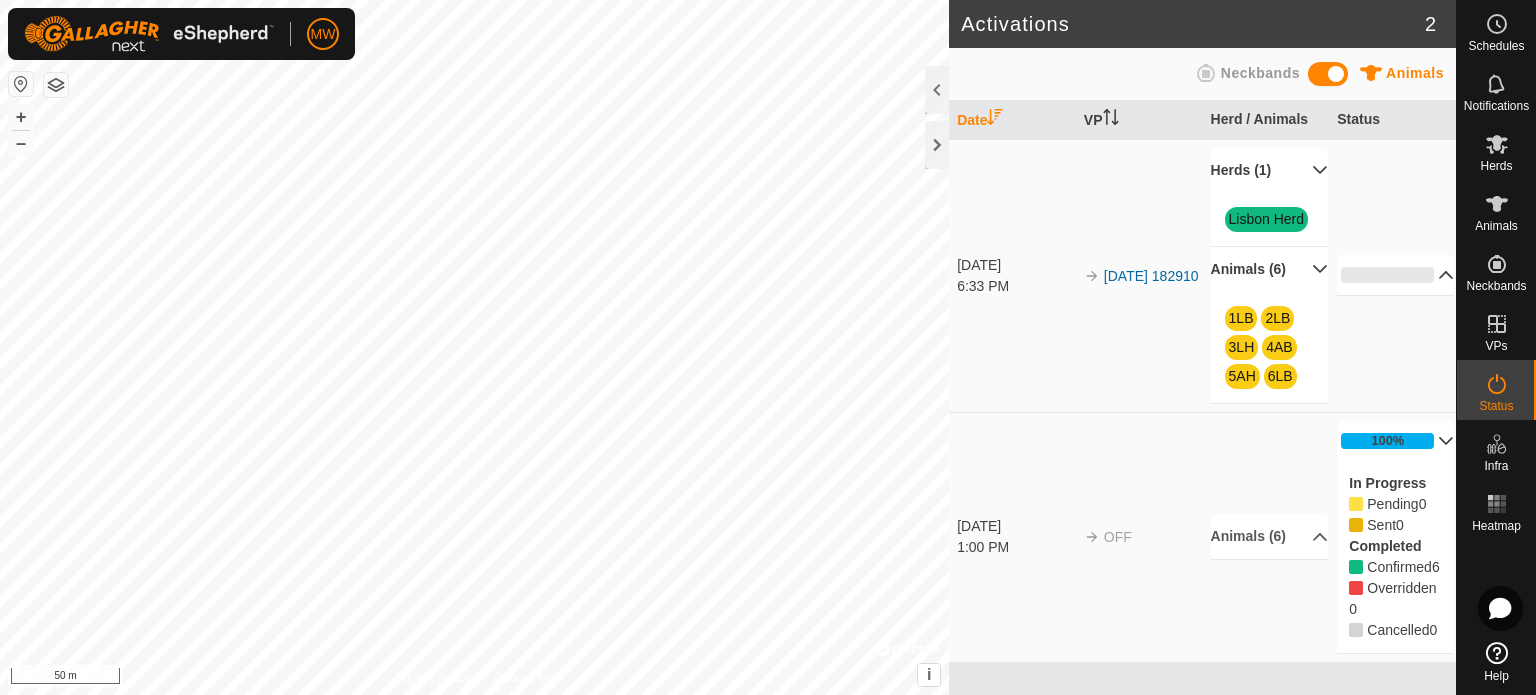 click on "0%" at bounding box center (1395, 275) 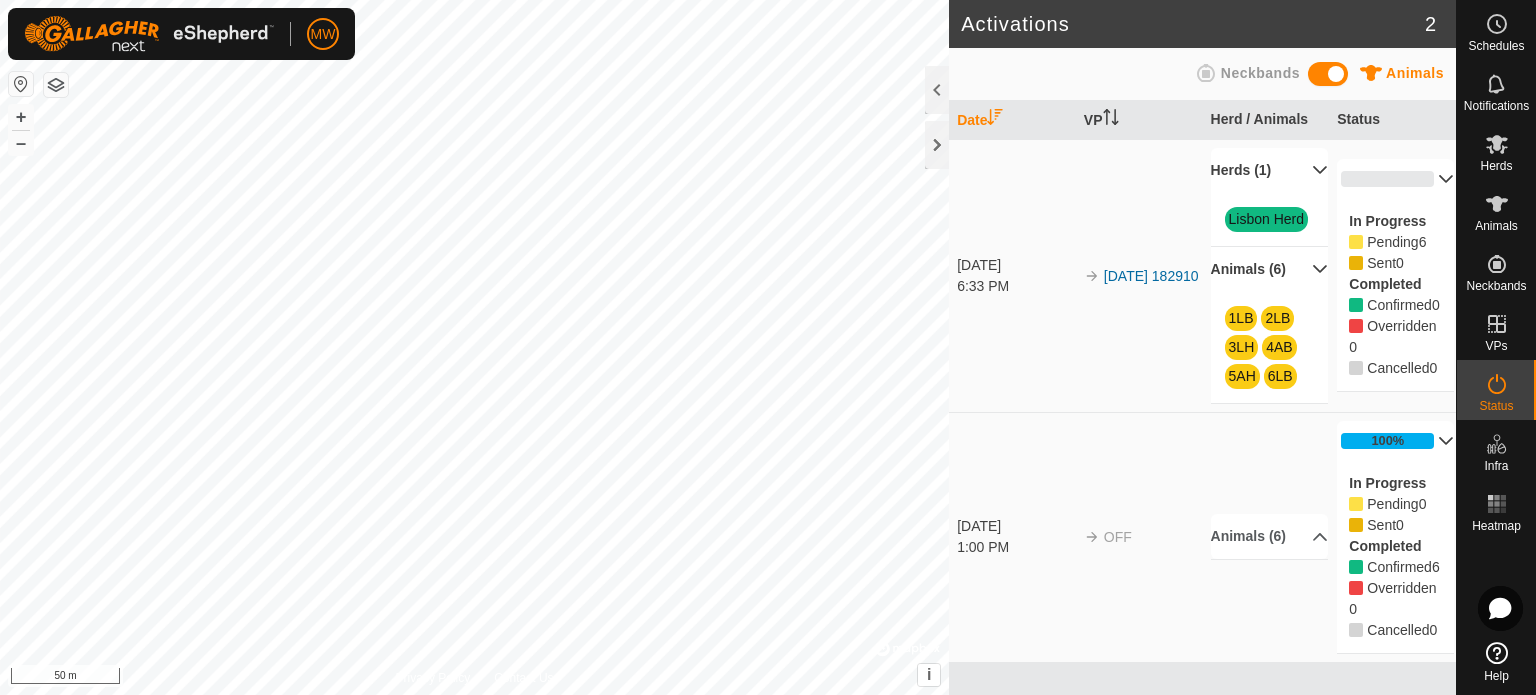 scroll, scrollTop: 0, scrollLeft: 0, axis: both 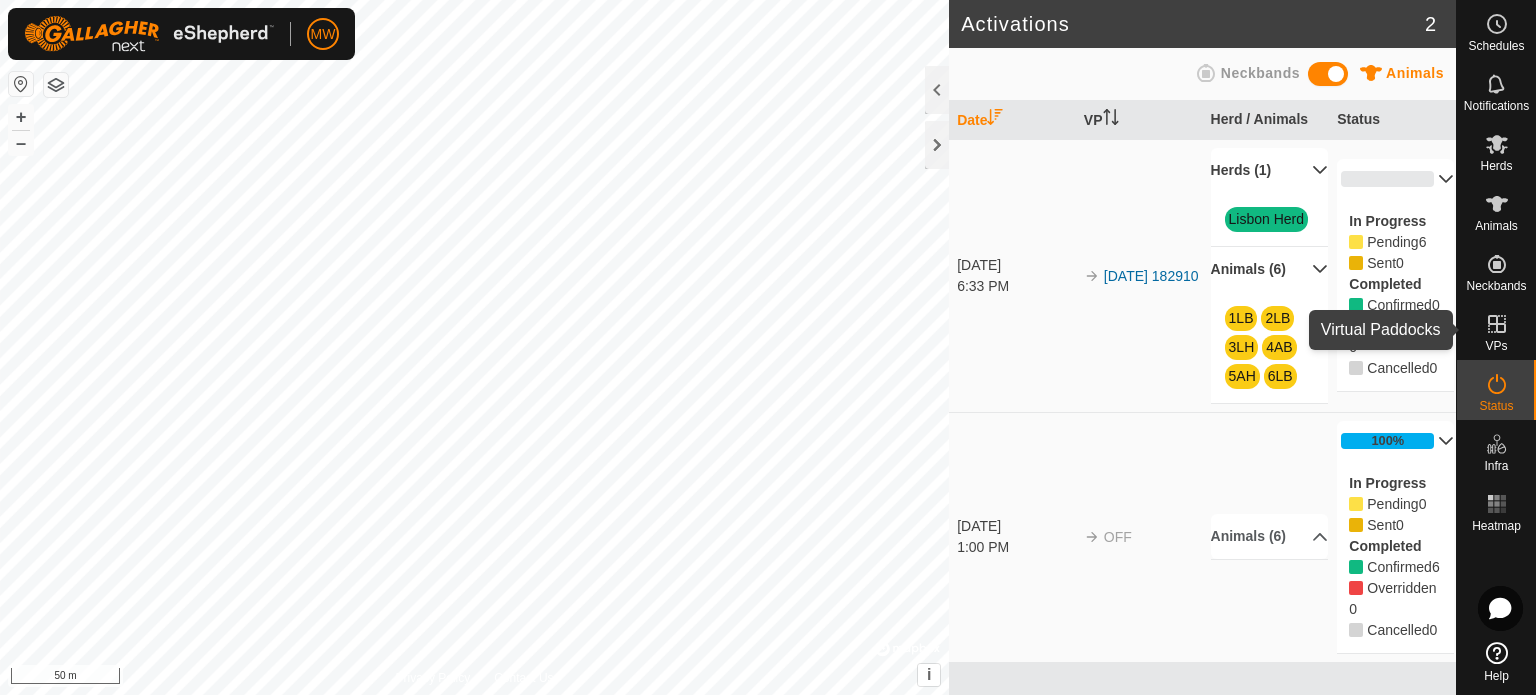 click 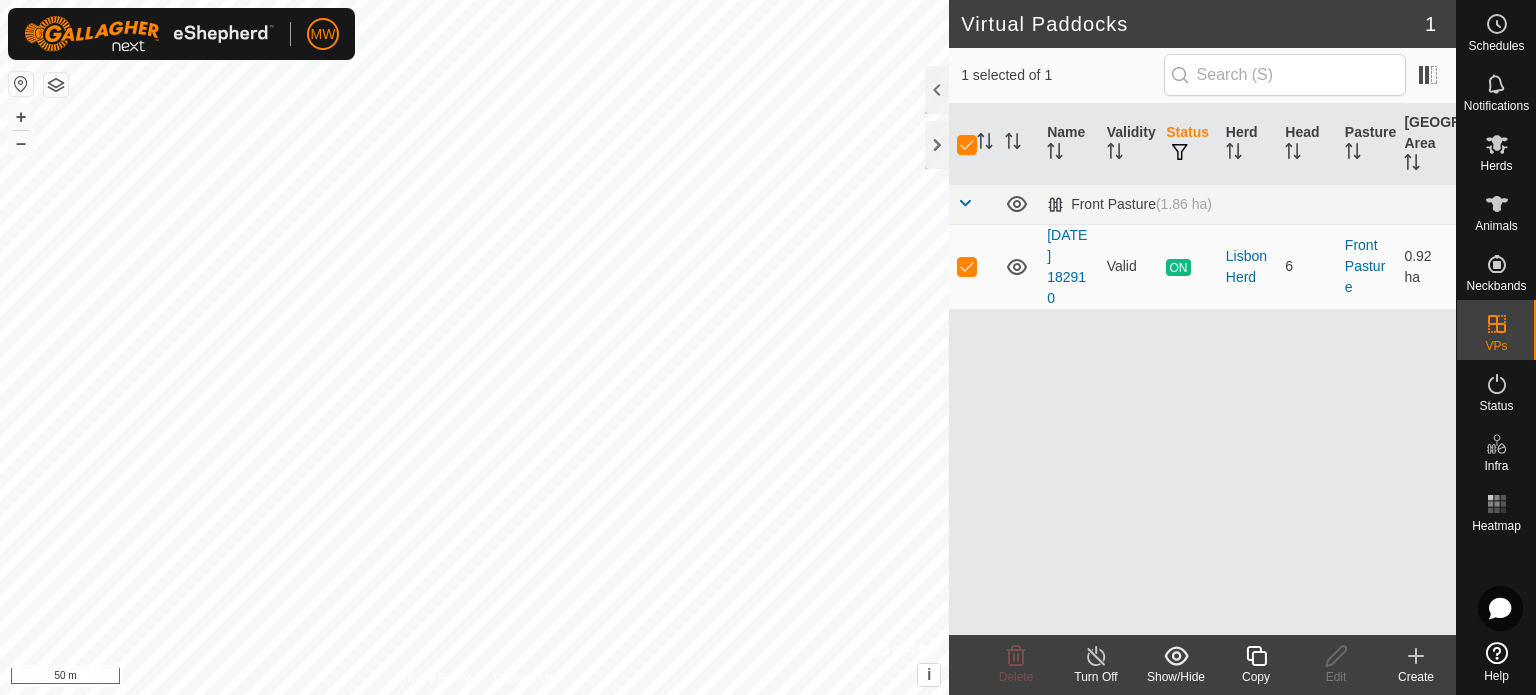 click 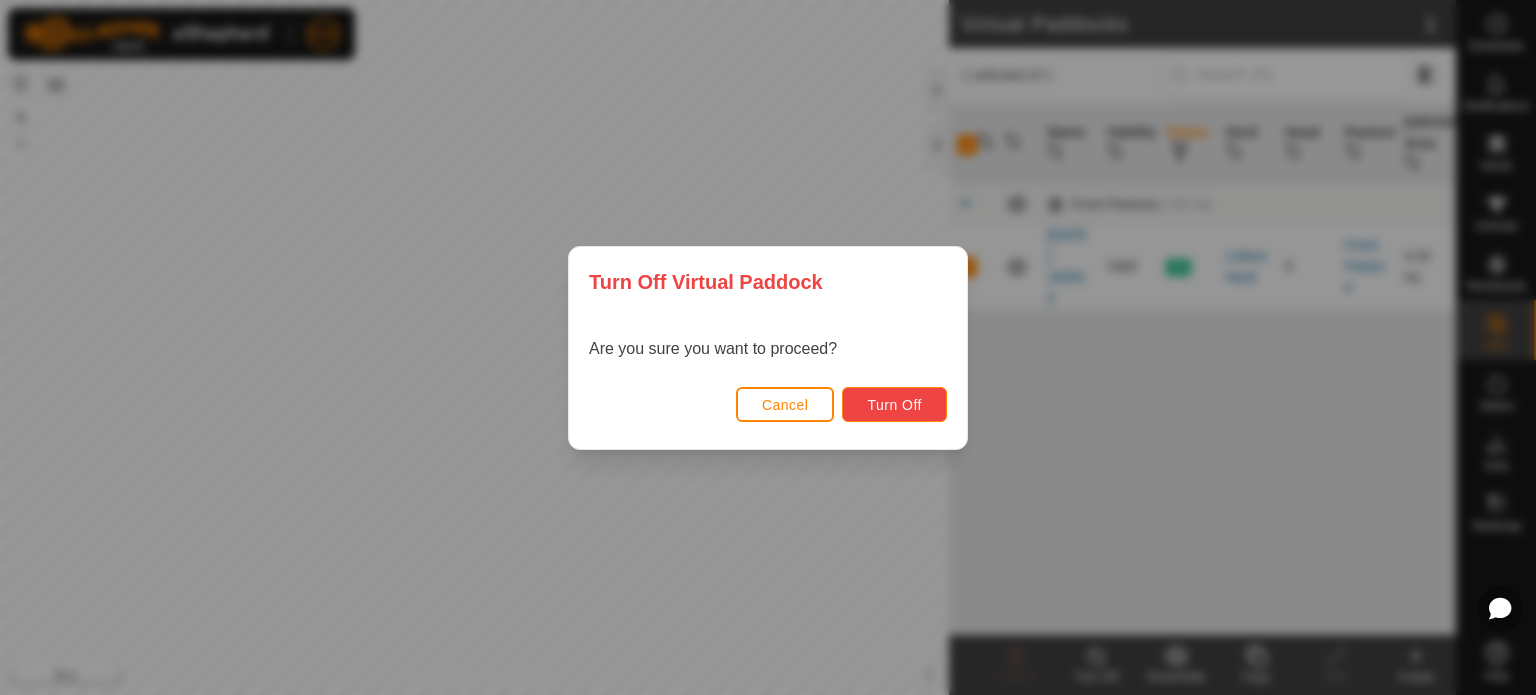 click on "Turn Off" at bounding box center [894, 405] 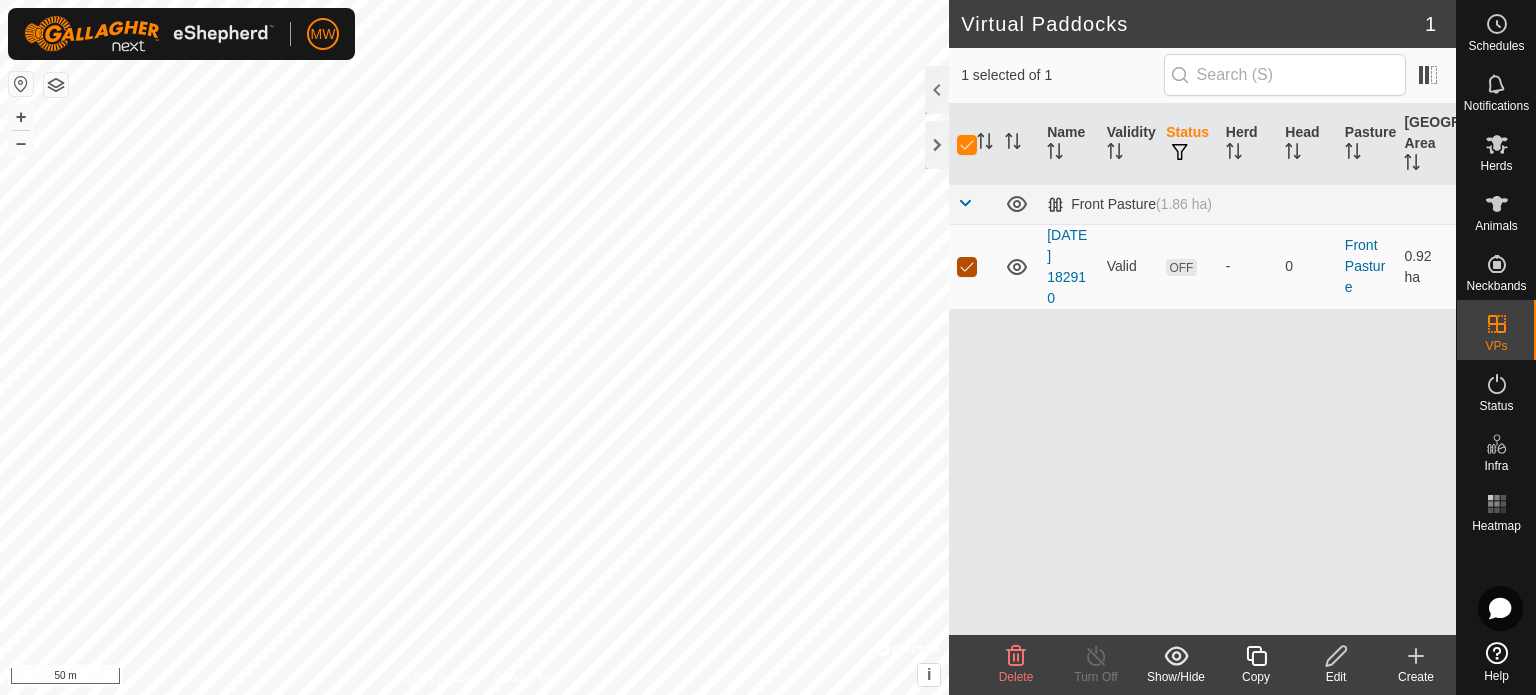 click at bounding box center [967, 267] 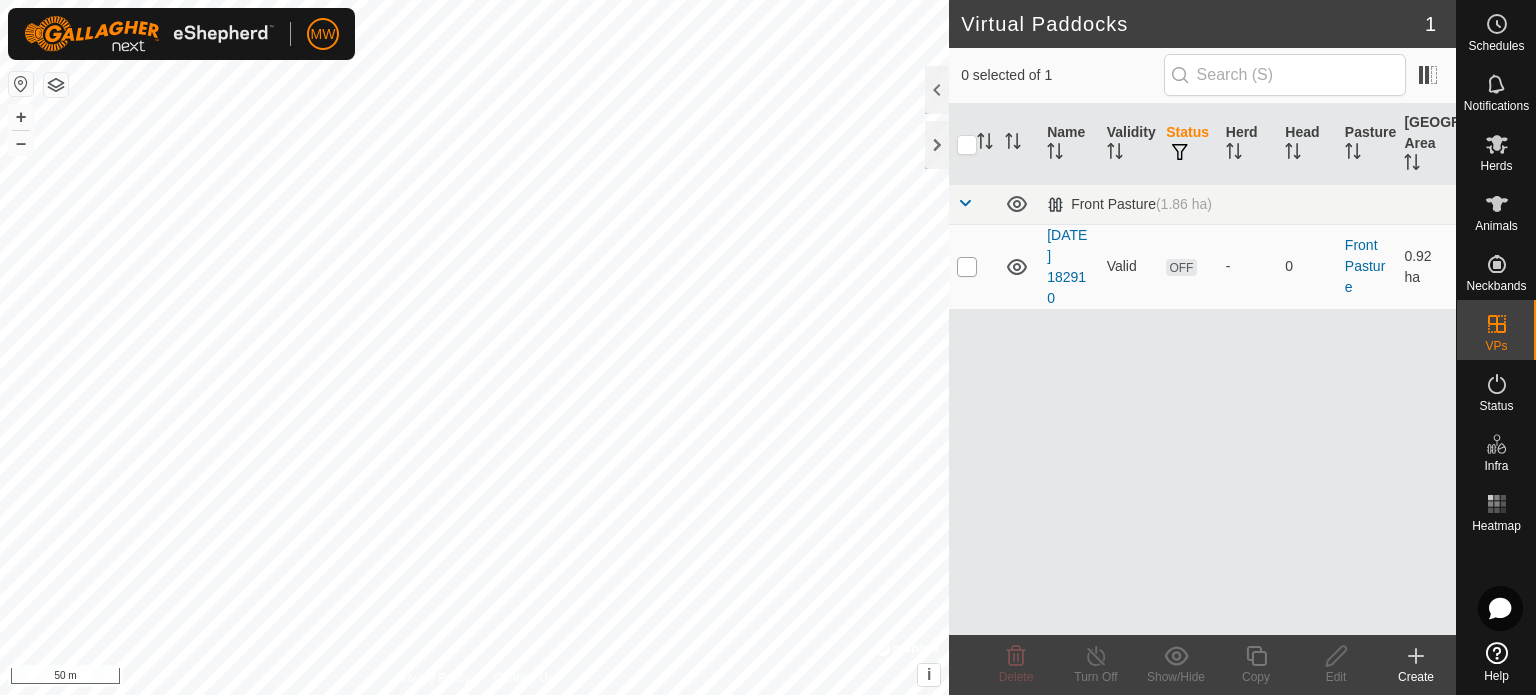 click at bounding box center (967, 267) 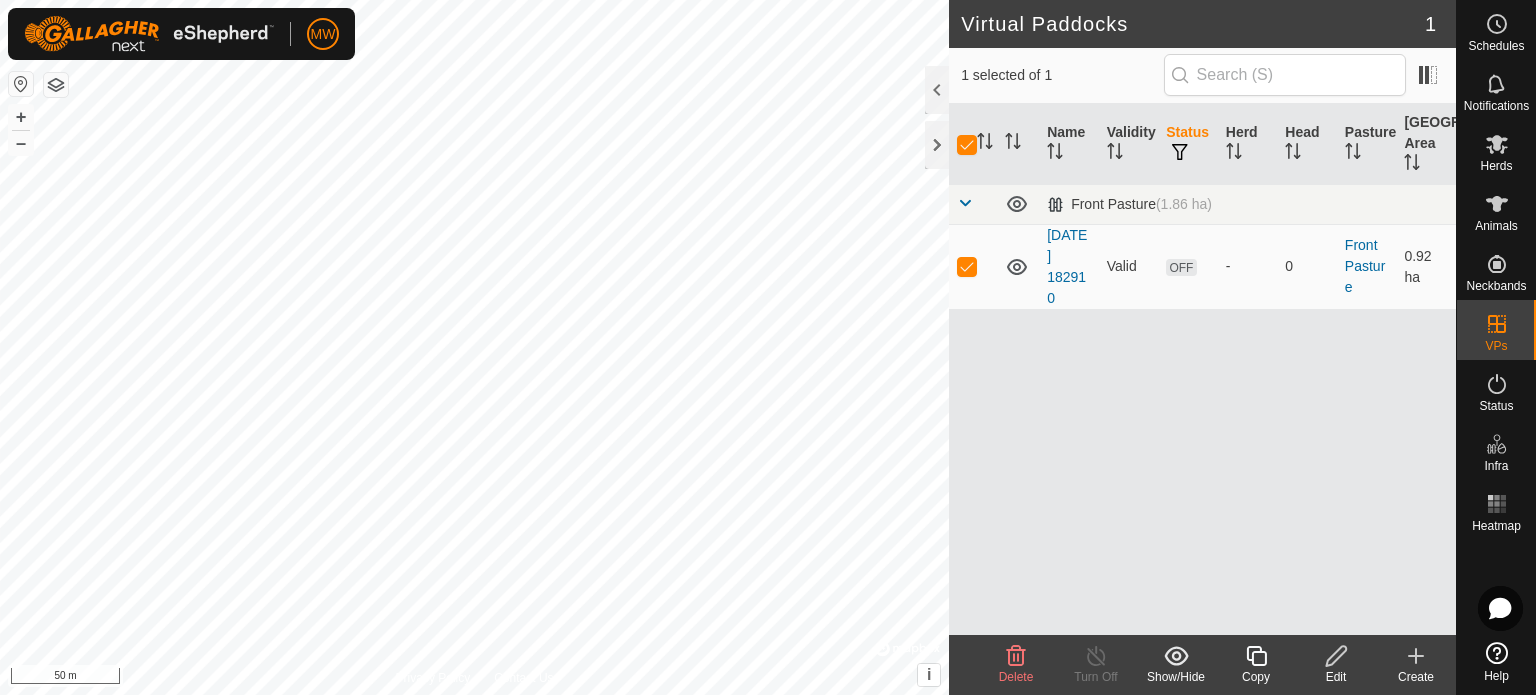 click 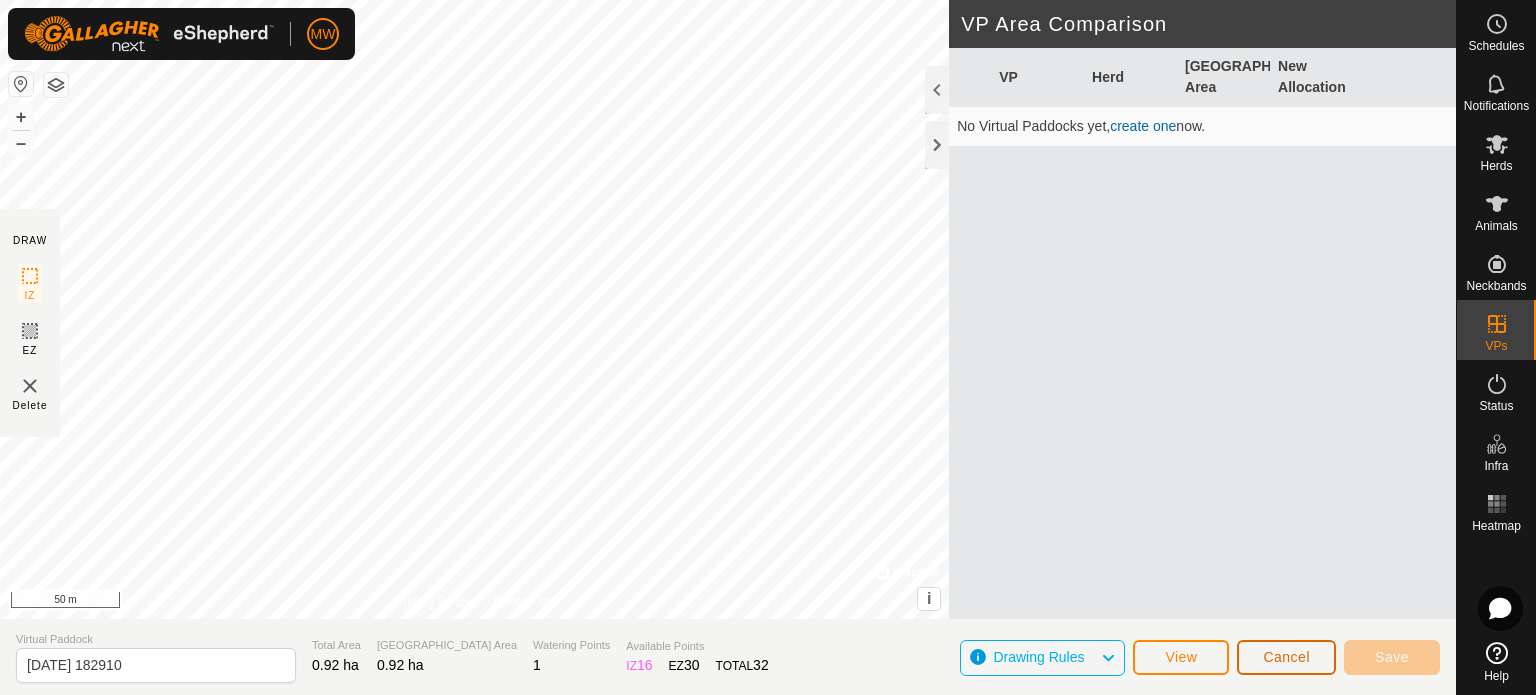 click on "Cancel" 